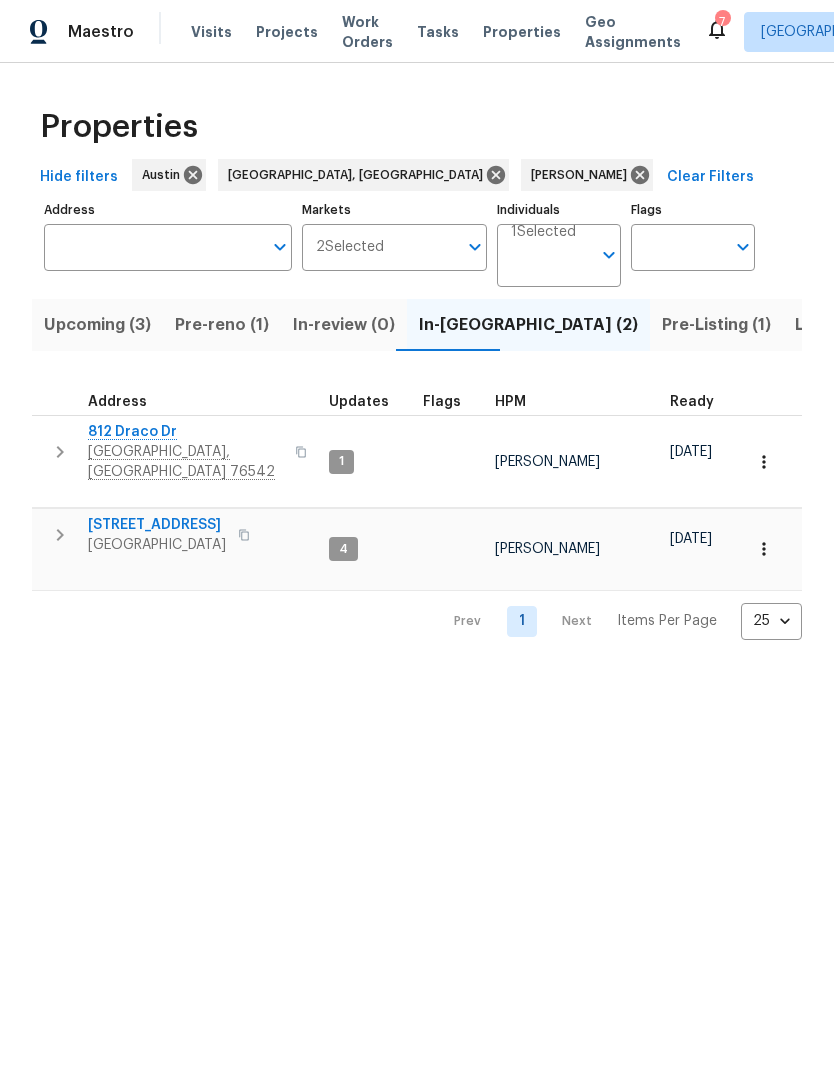 scroll, scrollTop: 0, scrollLeft: 0, axis: both 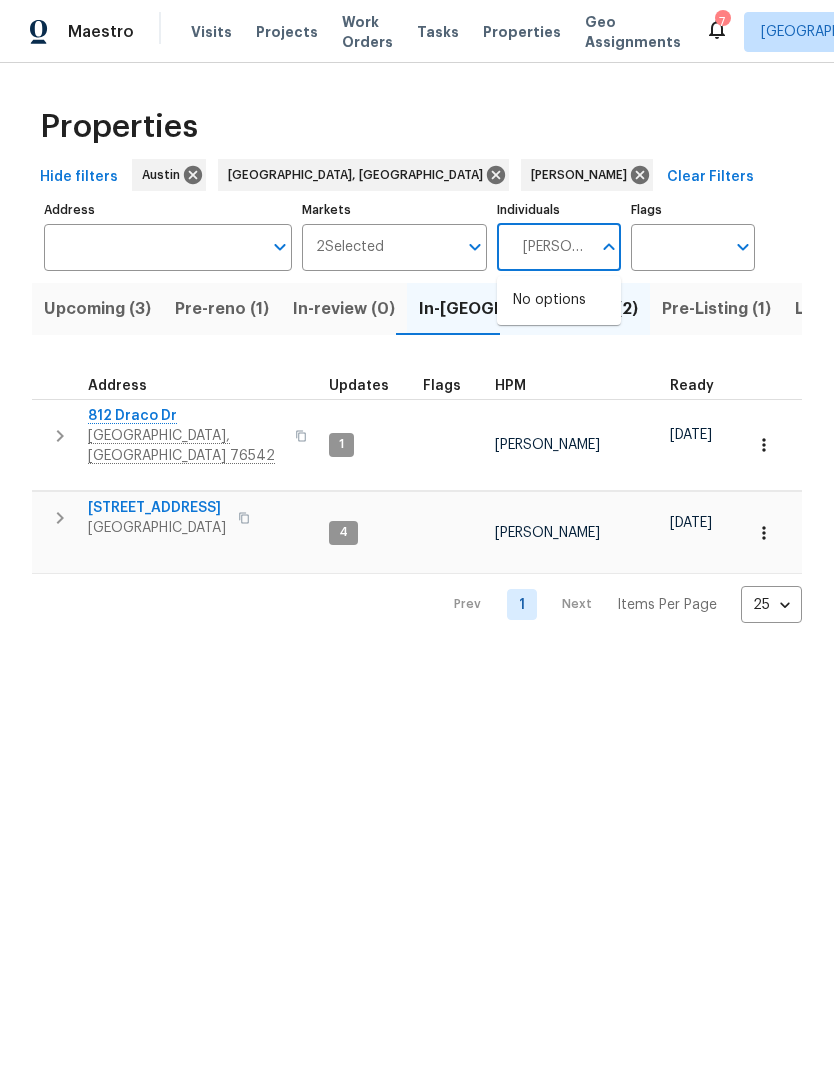 type on "Martin chagolla" 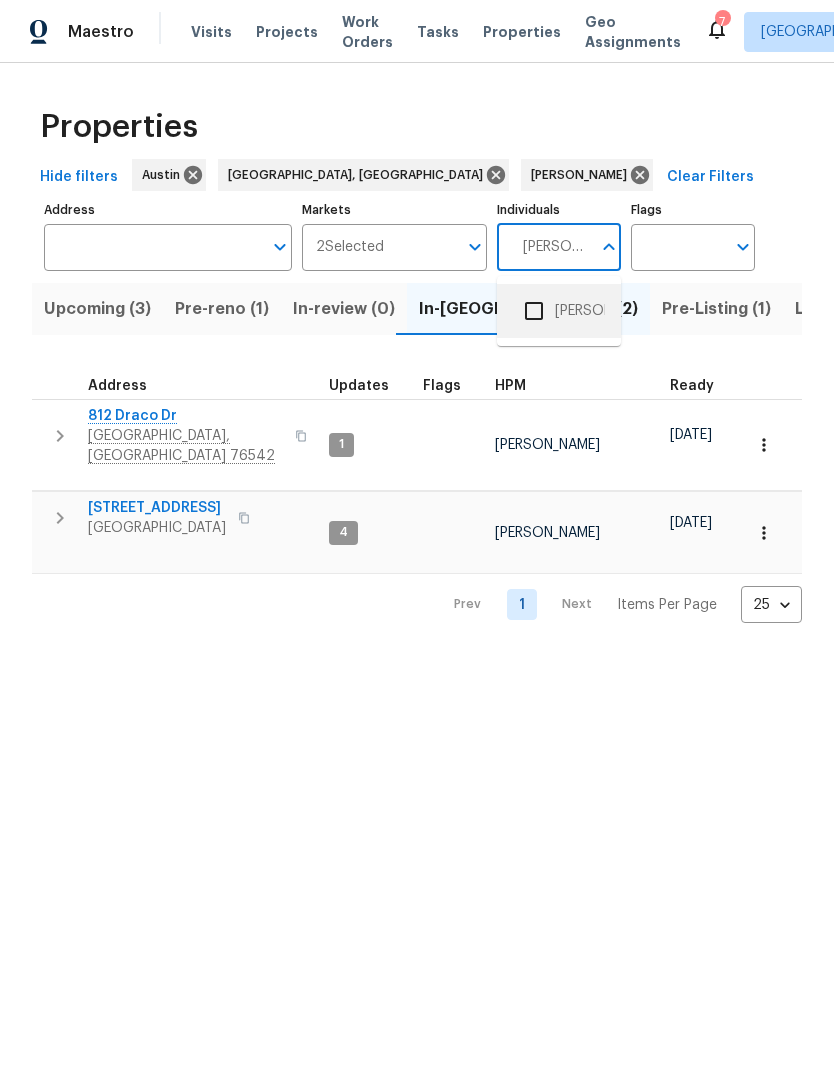 click on "[PERSON_NAME]" at bounding box center (559, 311) 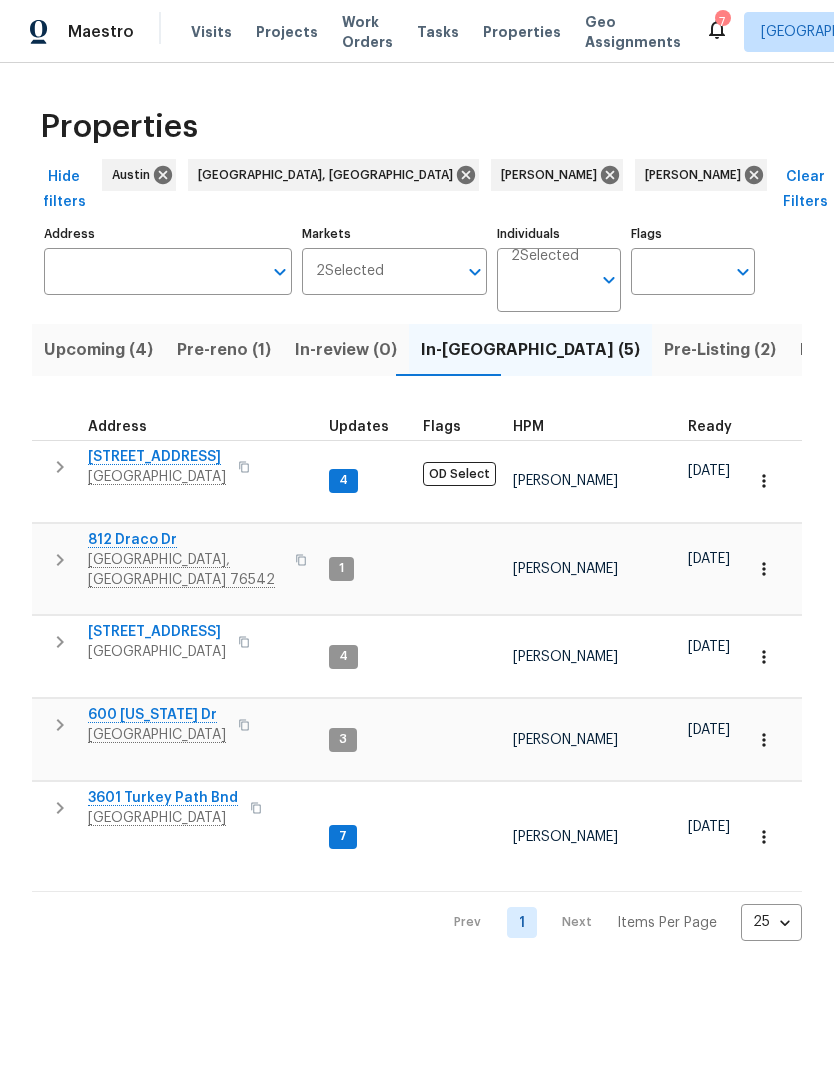 click on "Listed (45)" at bounding box center (843, 350) 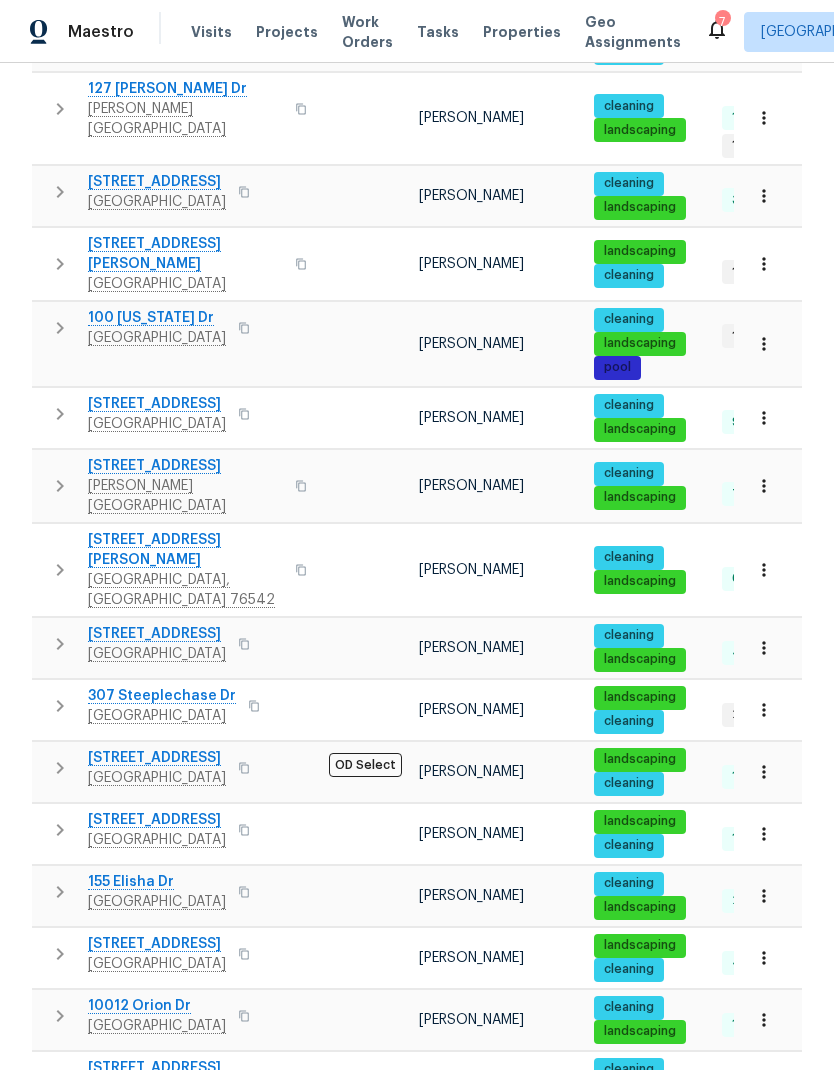 scroll, scrollTop: 943, scrollLeft: 0, axis: vertical 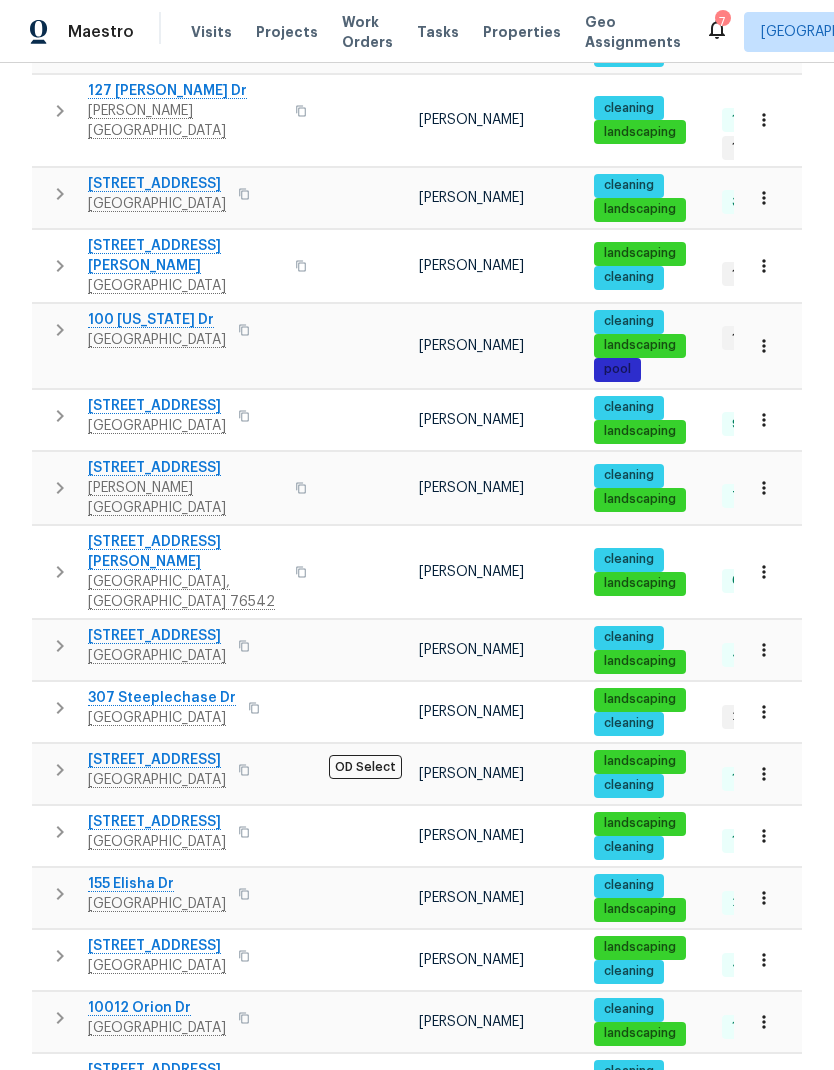 click on "2" at bounding box center [522, 1281] 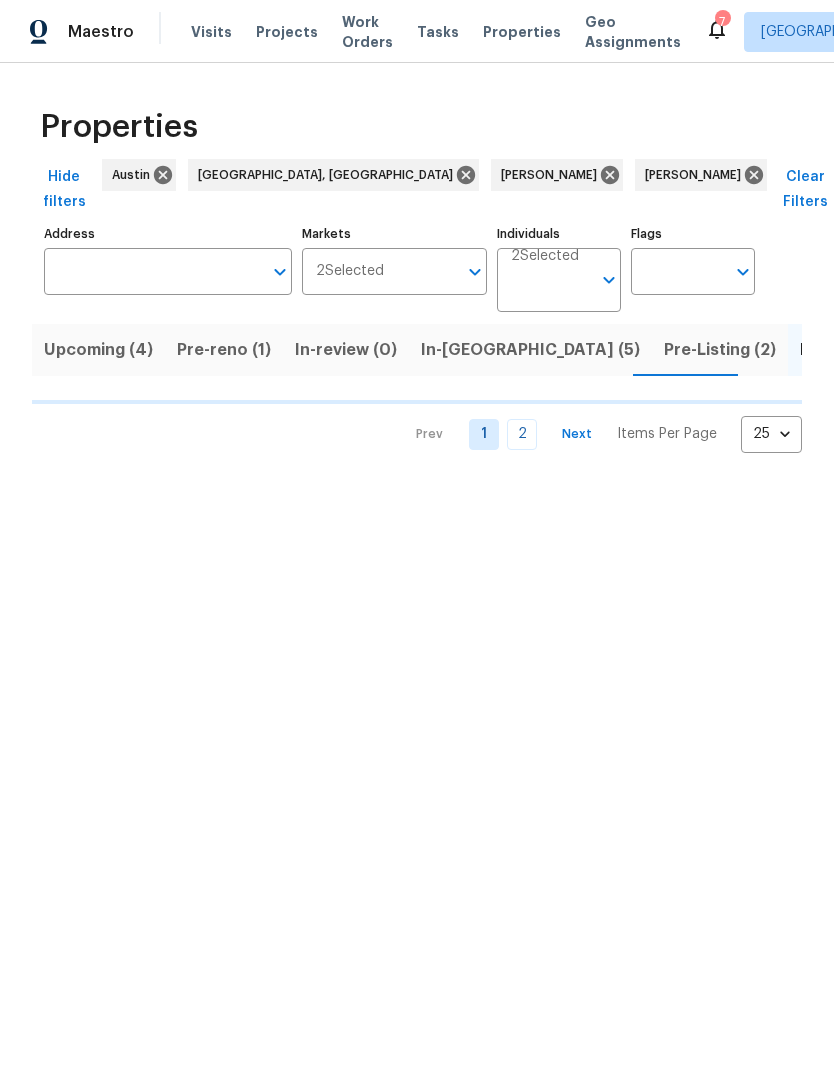scroll, scrollTop: 0, scrollLeft: 0, axis: both 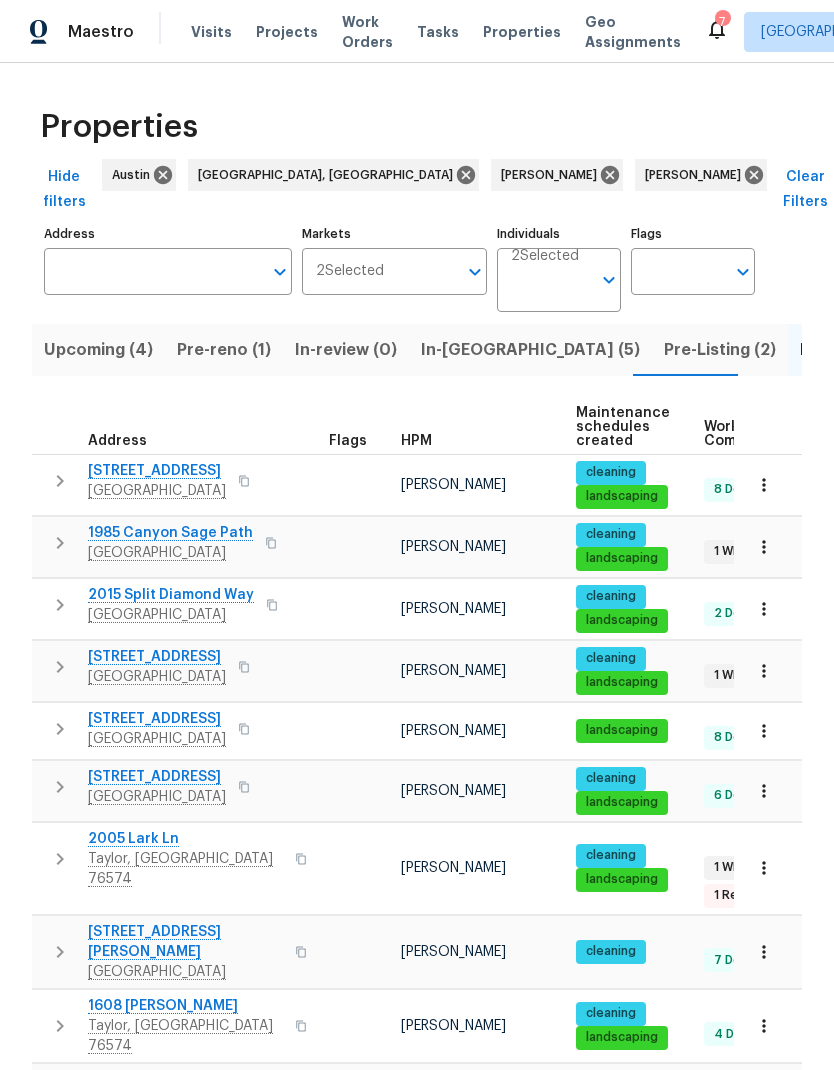 click on "2119 Simbrah Dr" at bounding box center (157, 657) 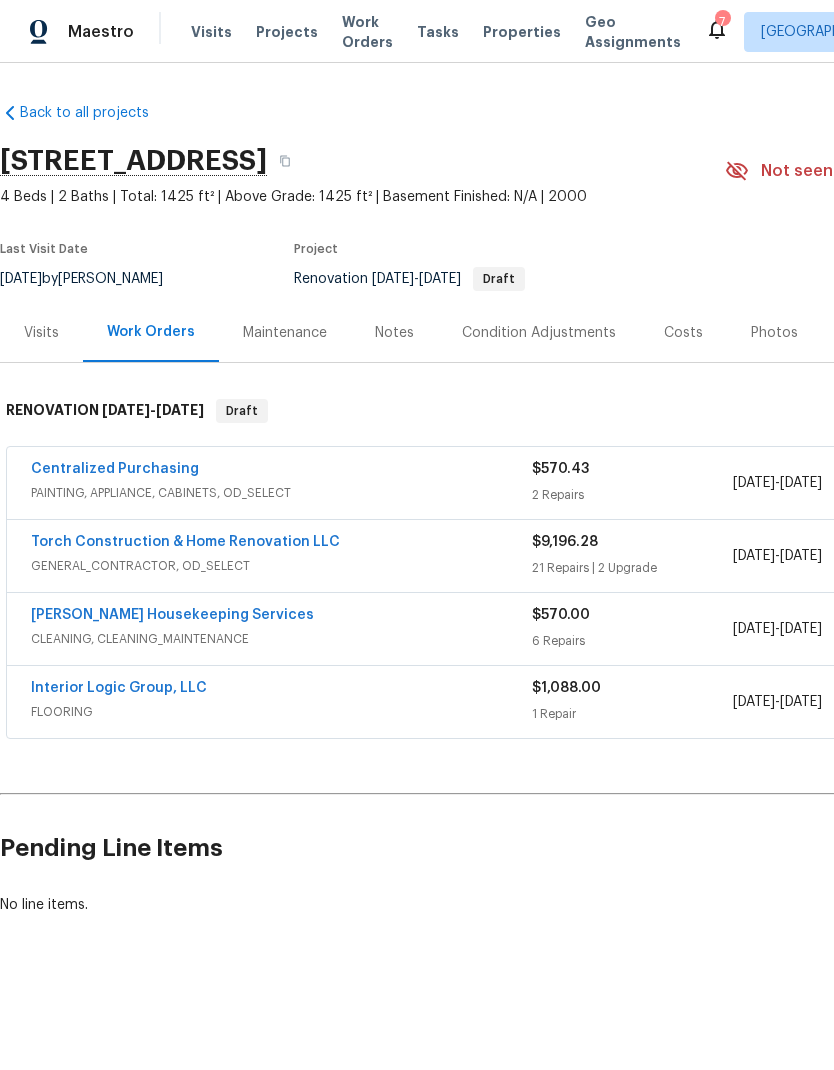 scroll, scrollTop: 0, scrollLeft: 0, axis: both 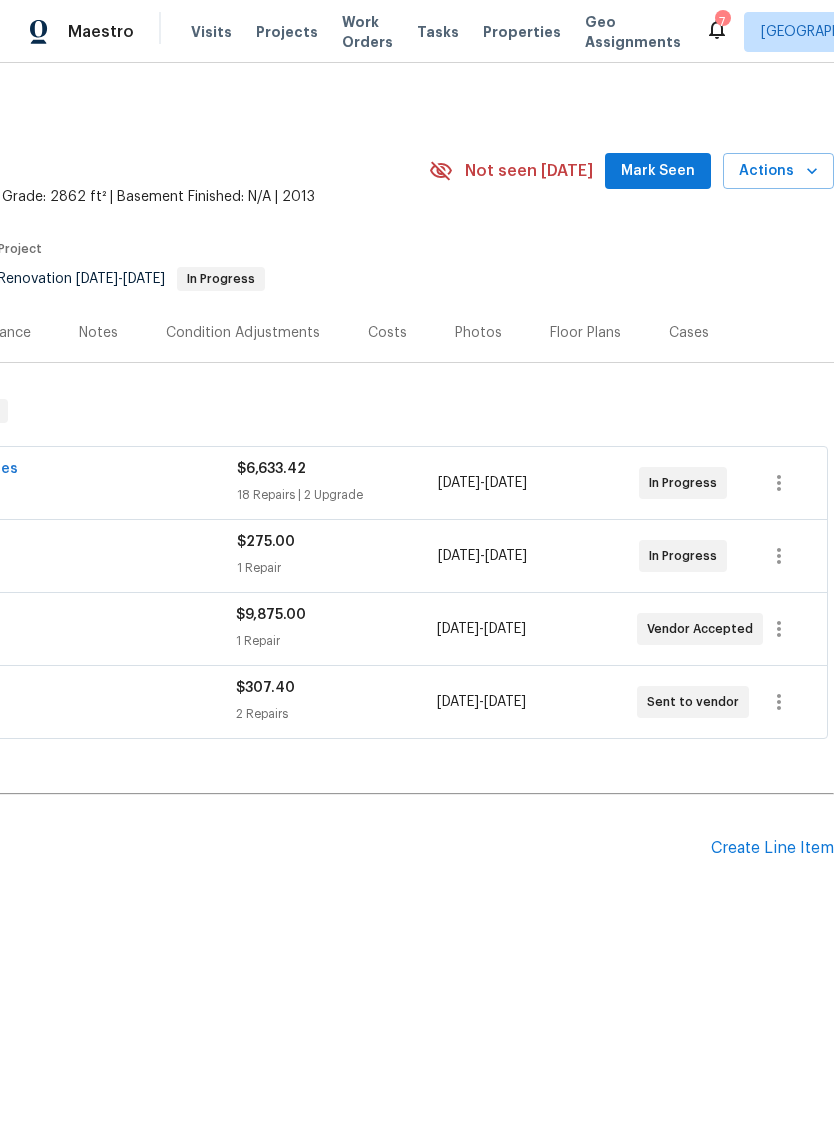 click on "Create Line Item" at bounding box center [772, 848] 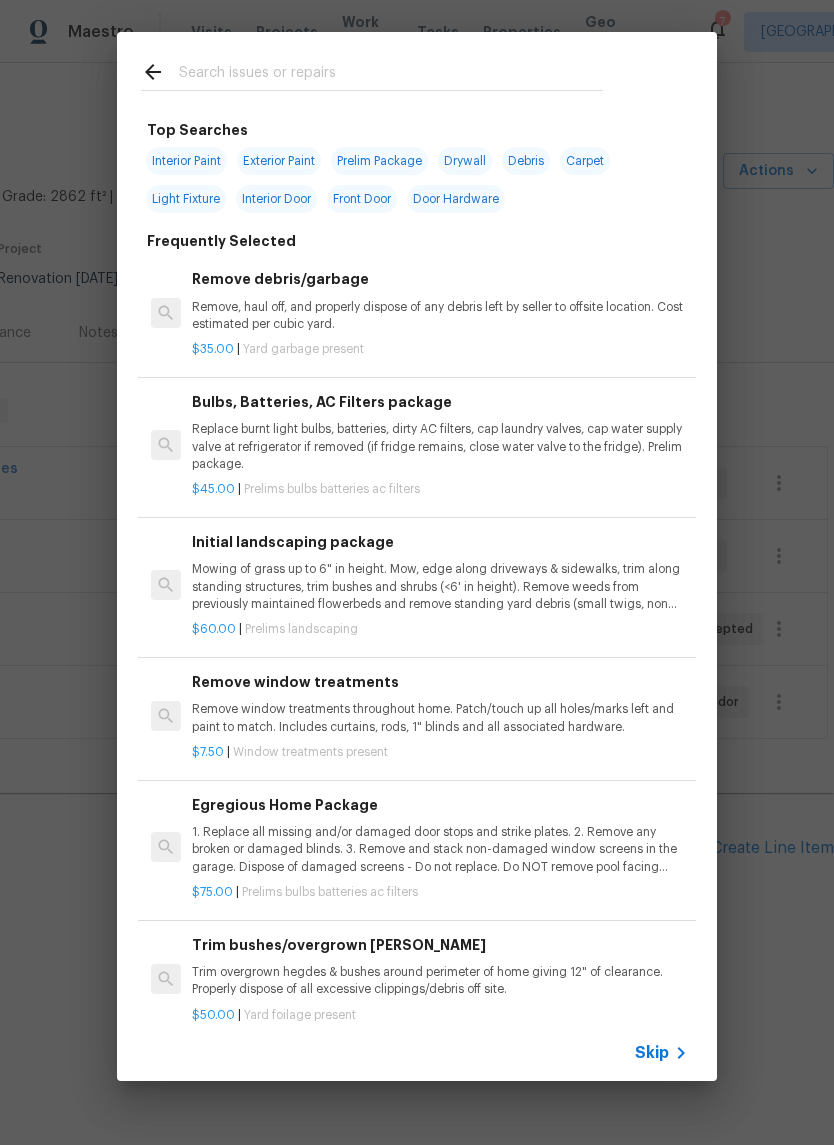 click at bounding box center [391, 75] 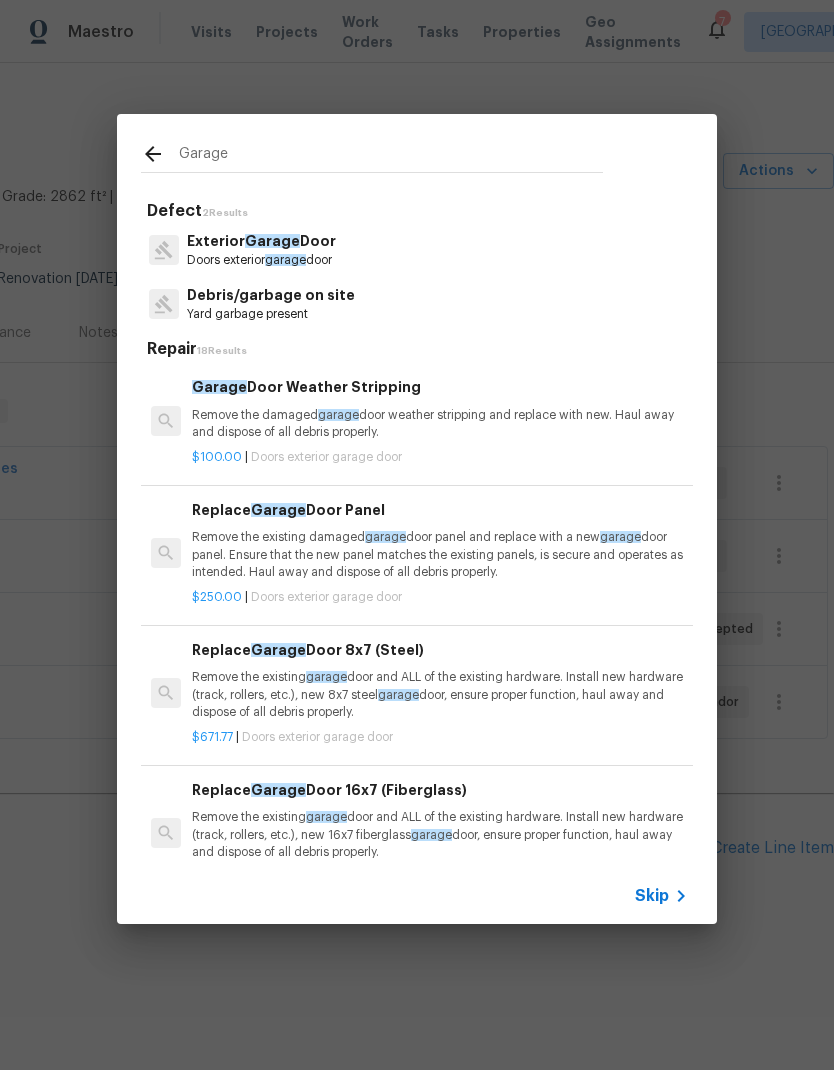 type on "Garage" 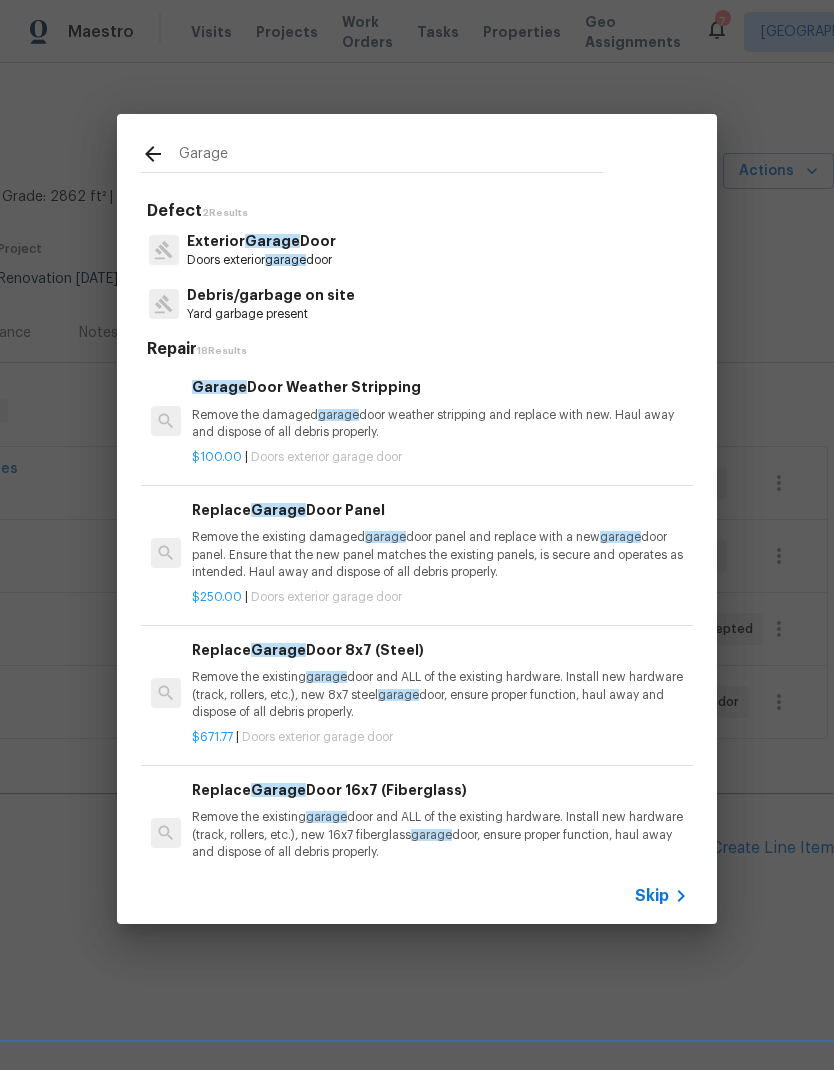 click on "Exterior  Garage  Door Doors exterior  garage  door" at bounding box center (417, 250) 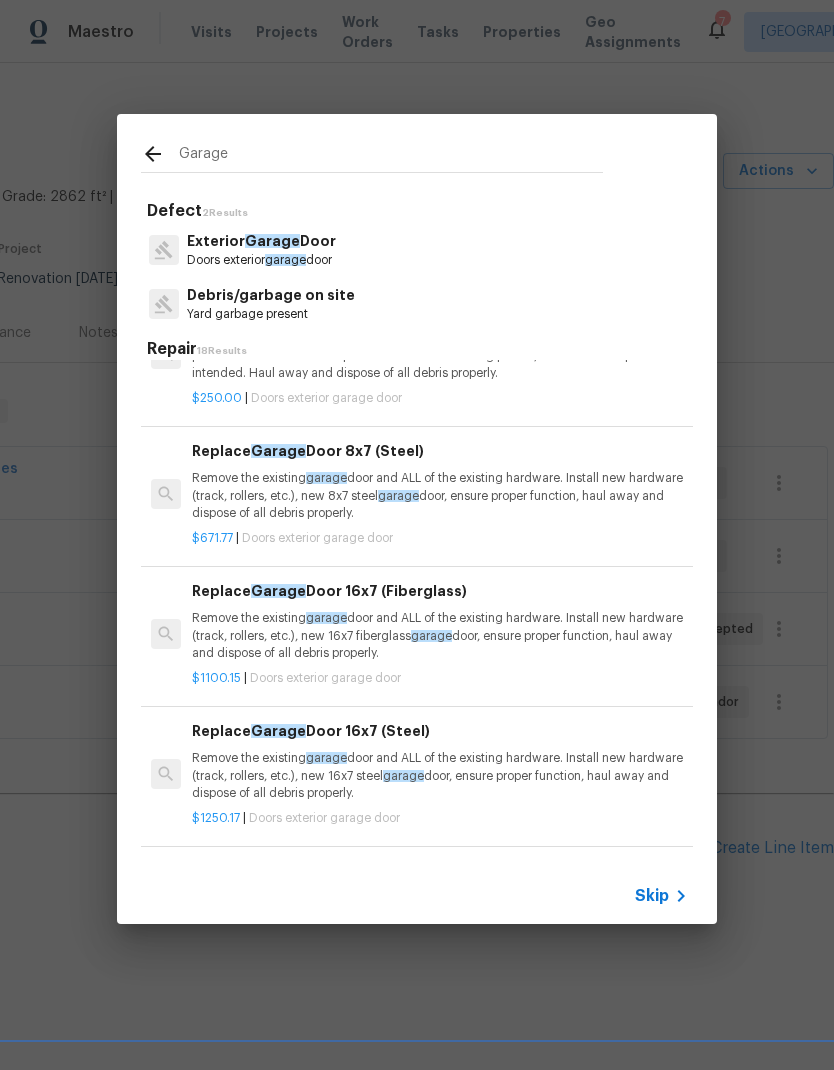 scroll, scrollTop: 200, scrollLeft: 0, axis: vertical 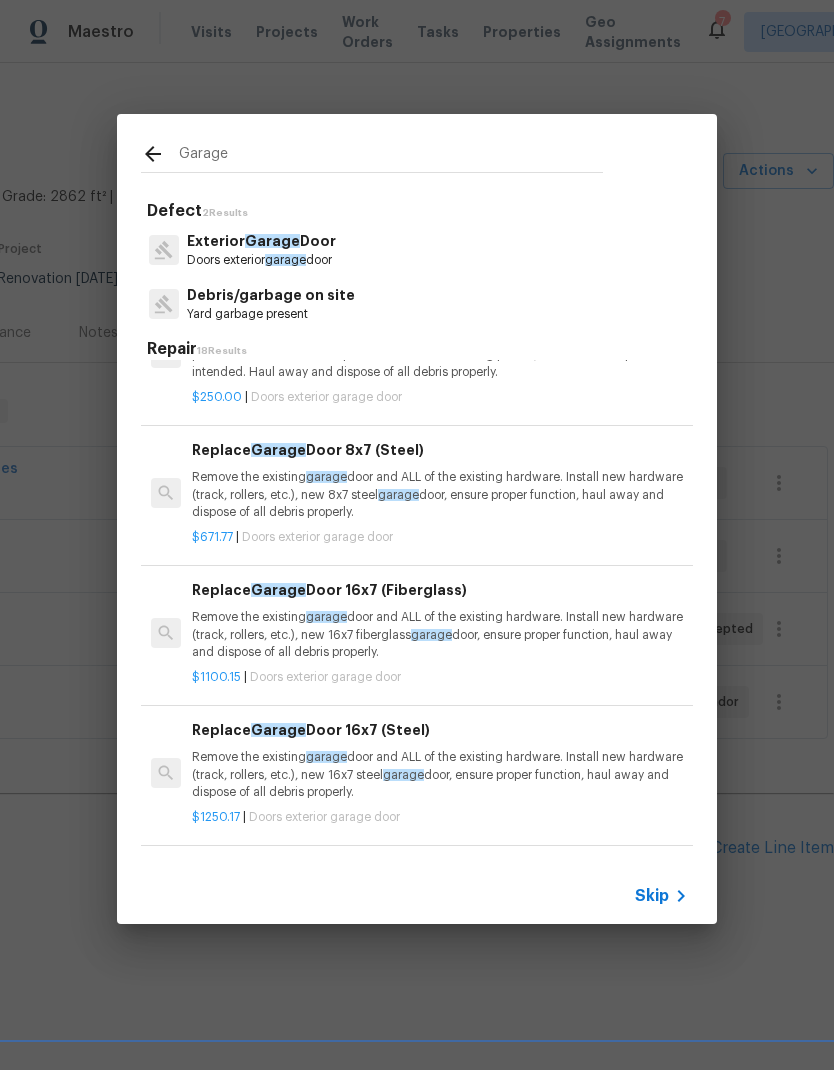 click on "Remove the existing  garage  door and ALL of the existing hardware. Install new hardware (track, rollers, etc.), new 16x7 steel  garage  door, ensure proper function, haul away and dispose of all debris properly." at bounding box center (440, 774) 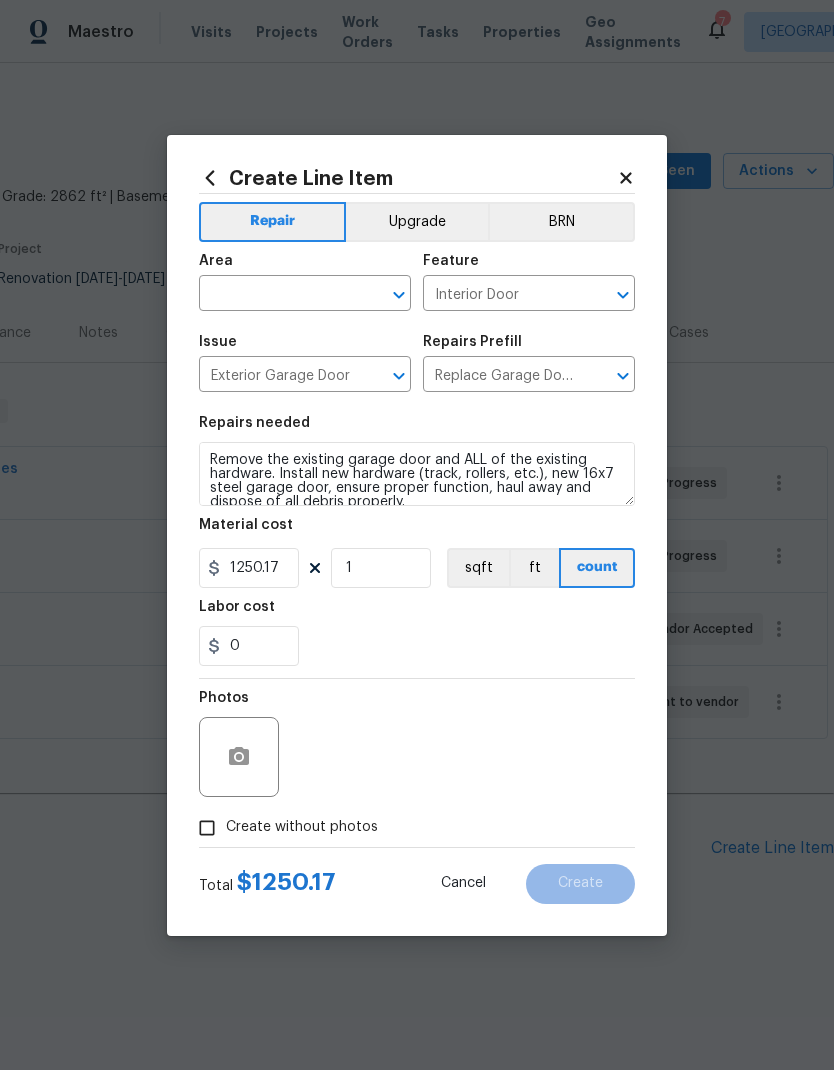 click 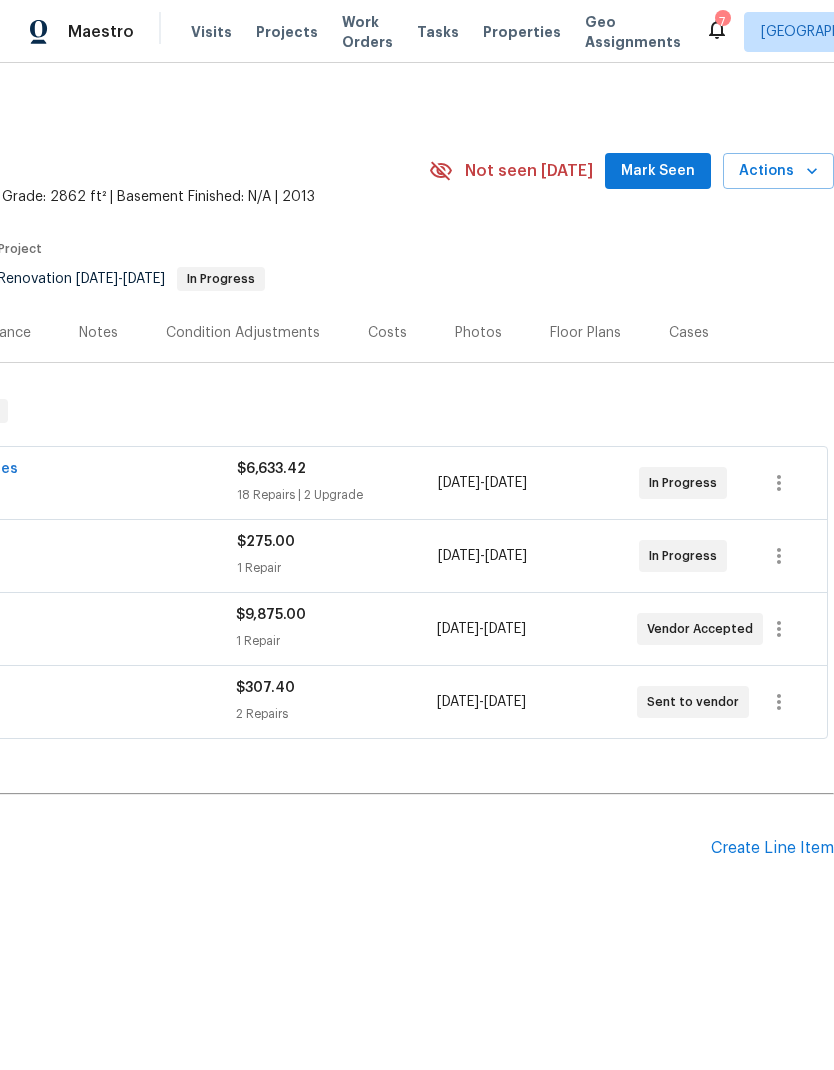 click on "Create Line Item" at bounding box center (772, 848) 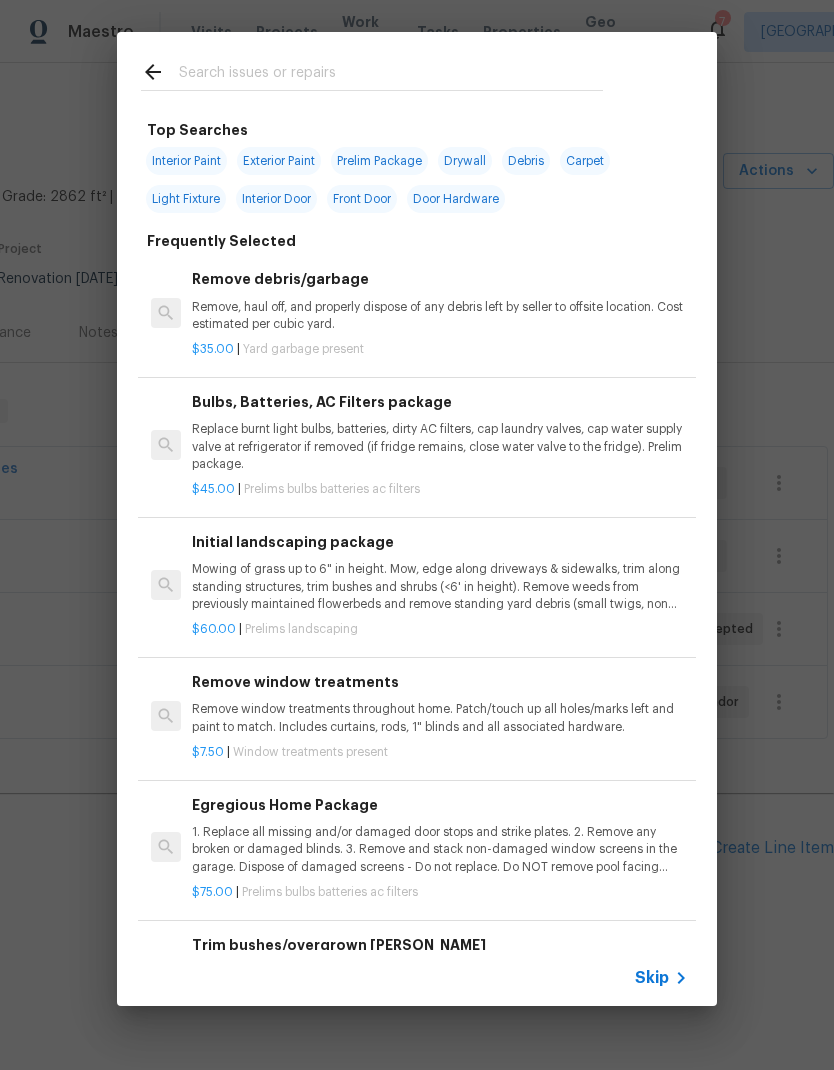 click at bounding box center [372, 71] 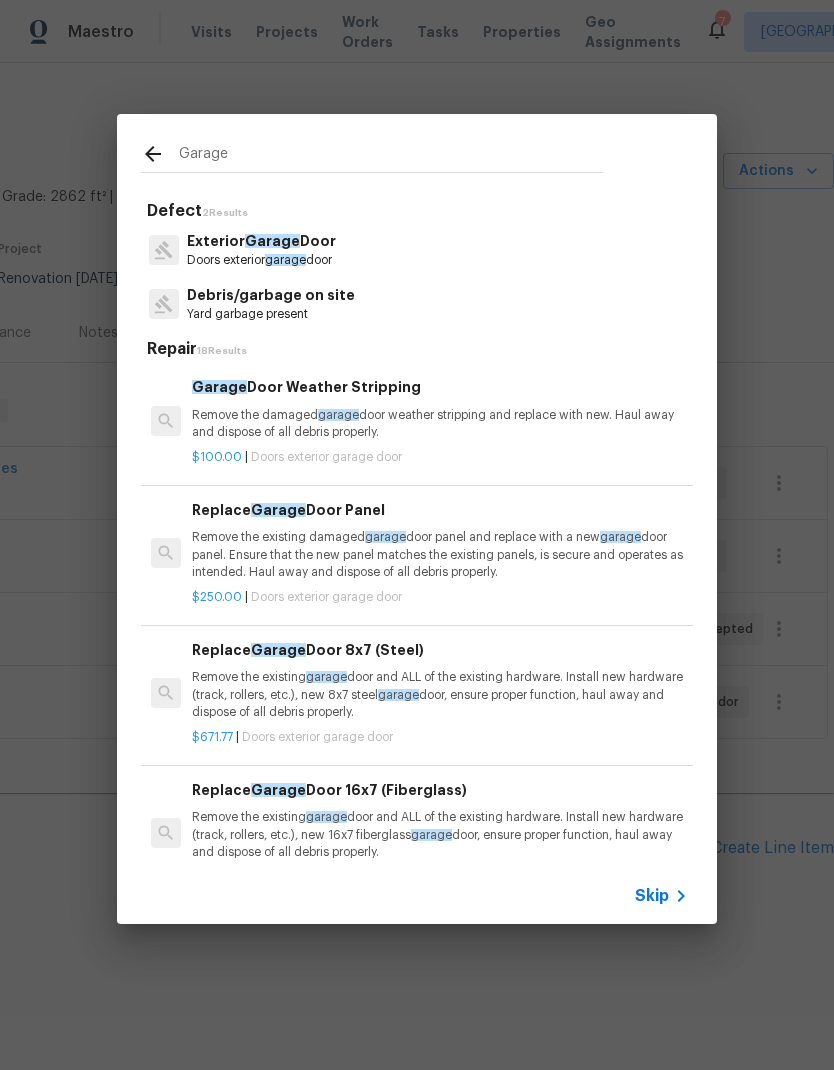 type on "Garage" 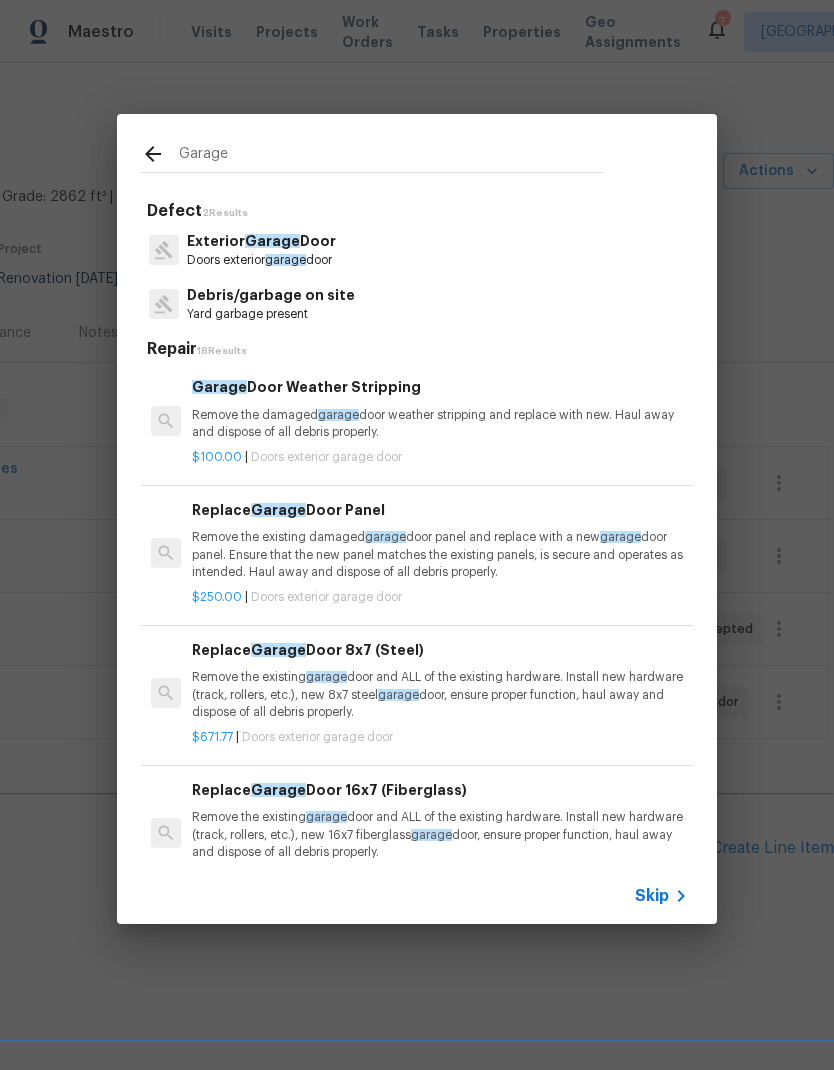 click on "Exterior  Garage  Door Doors exterior  garage  door" at bounding box center (417, 250) 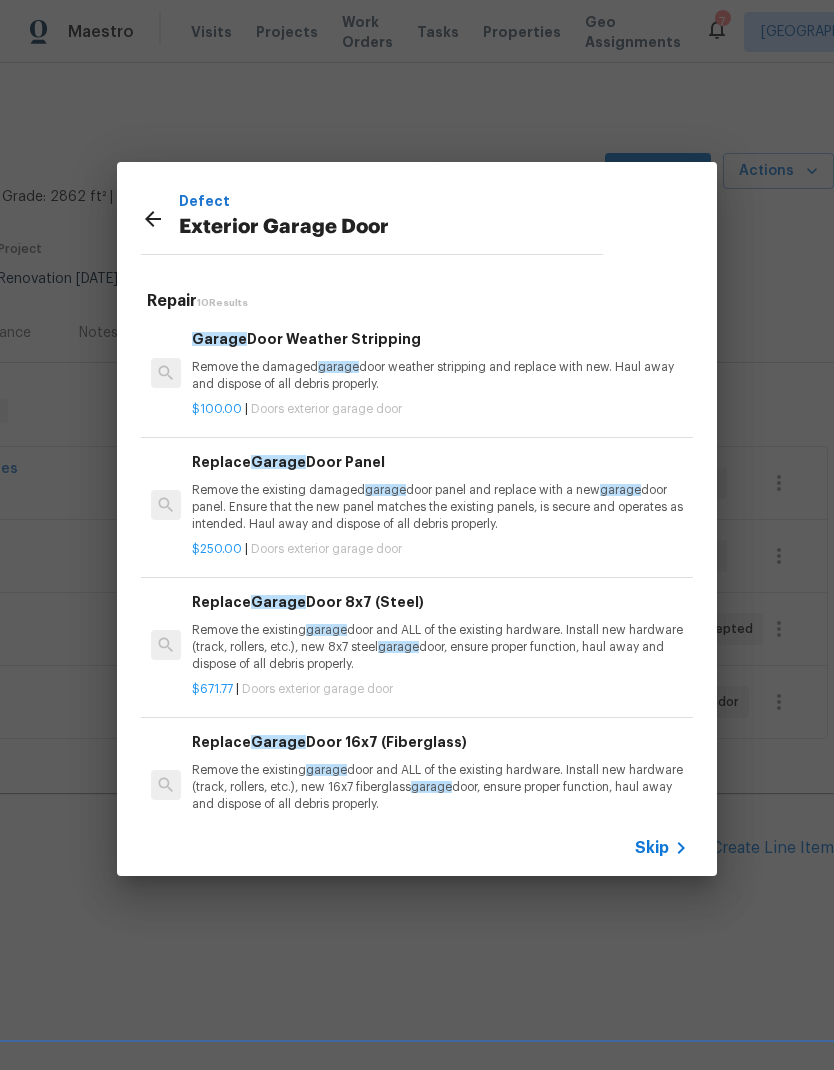 scroll, scrollTop: 0, scrollLeft: 0, axis: both 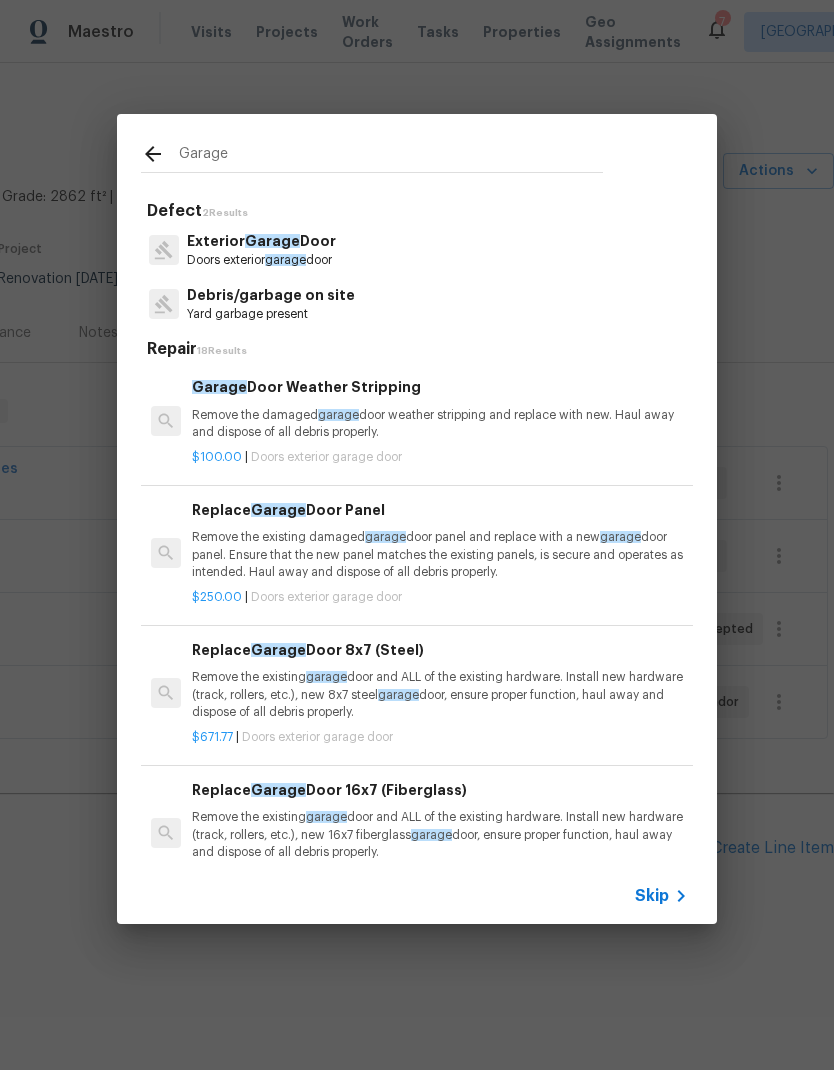 click on "Garage" at bounding box center [391, 157] 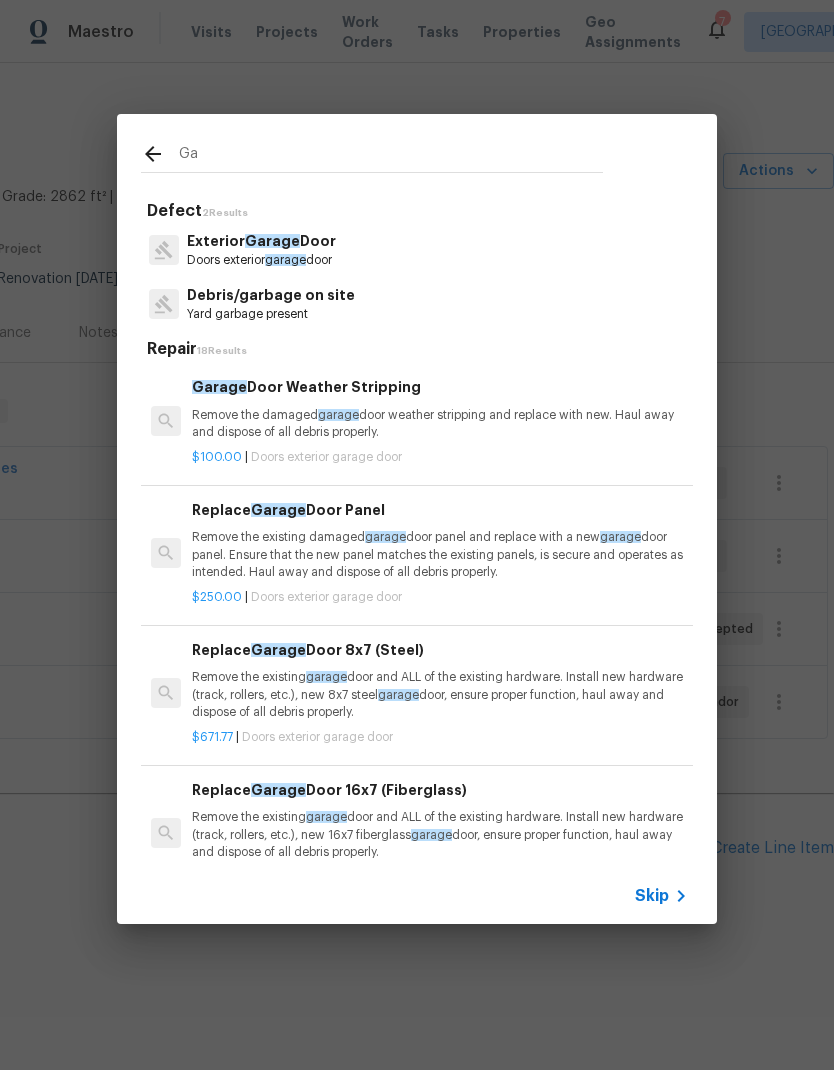 type on "G" 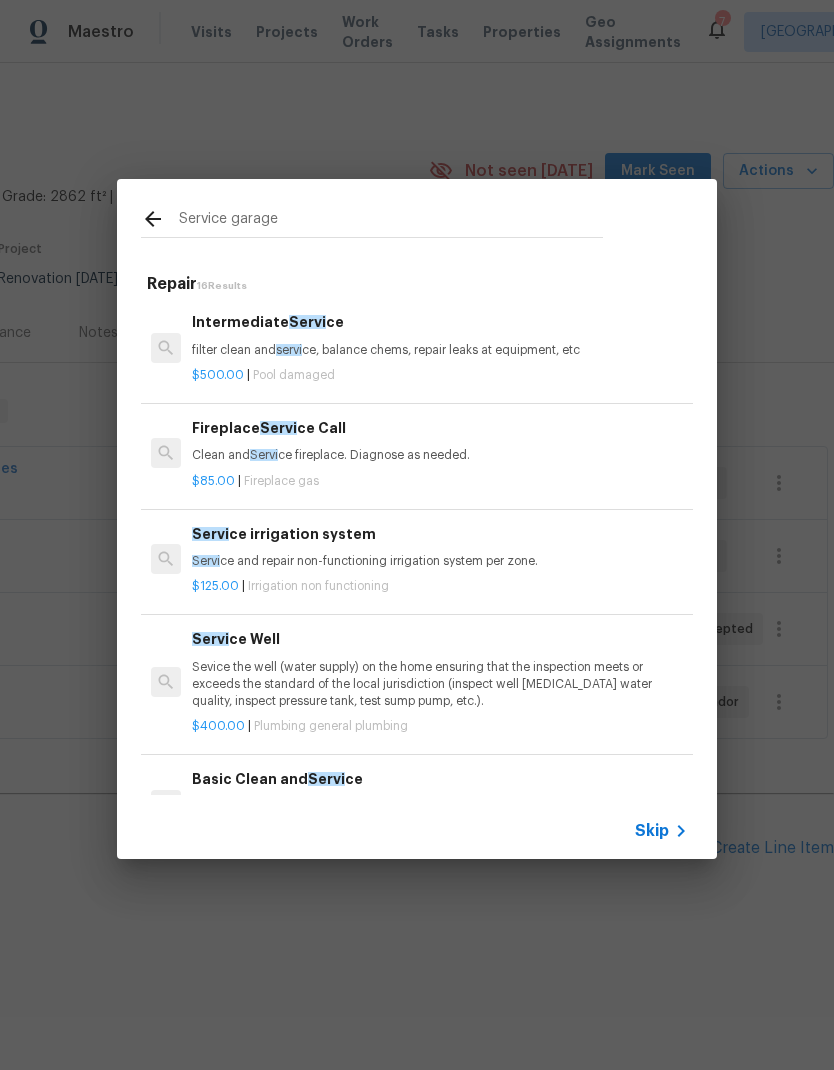 type on "Service garage" 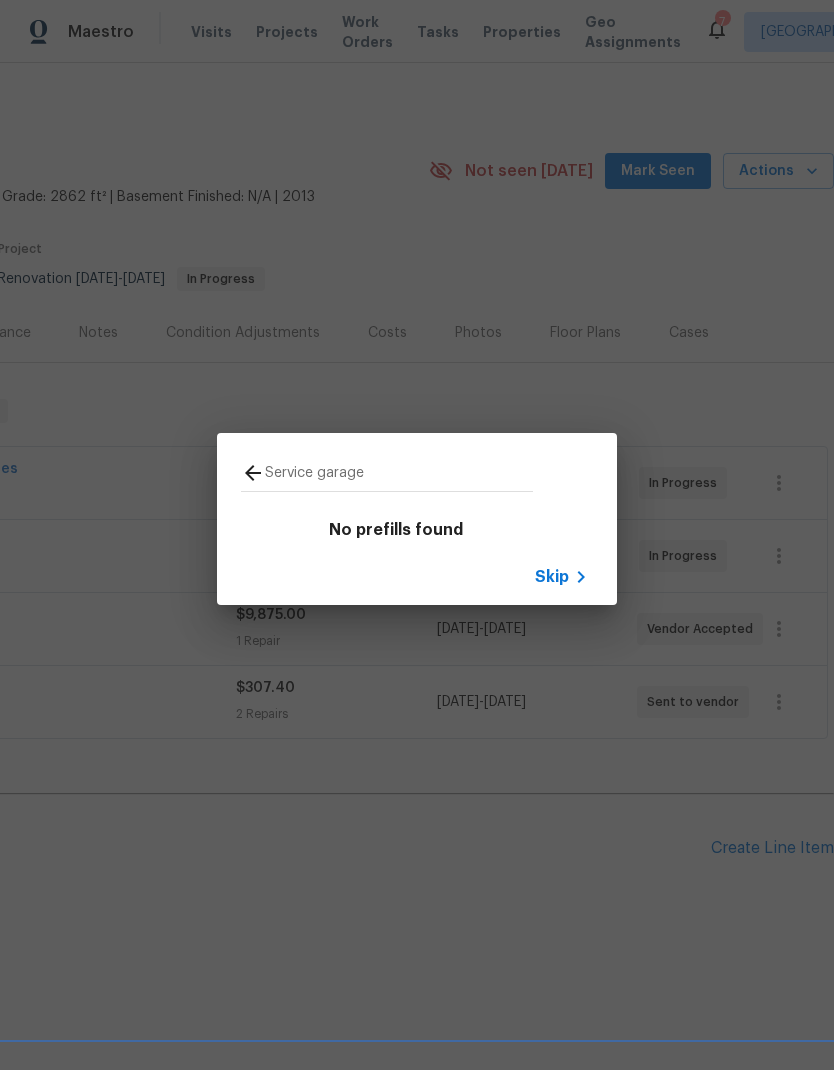 click on "Skip" at bounding box center [552, 577] 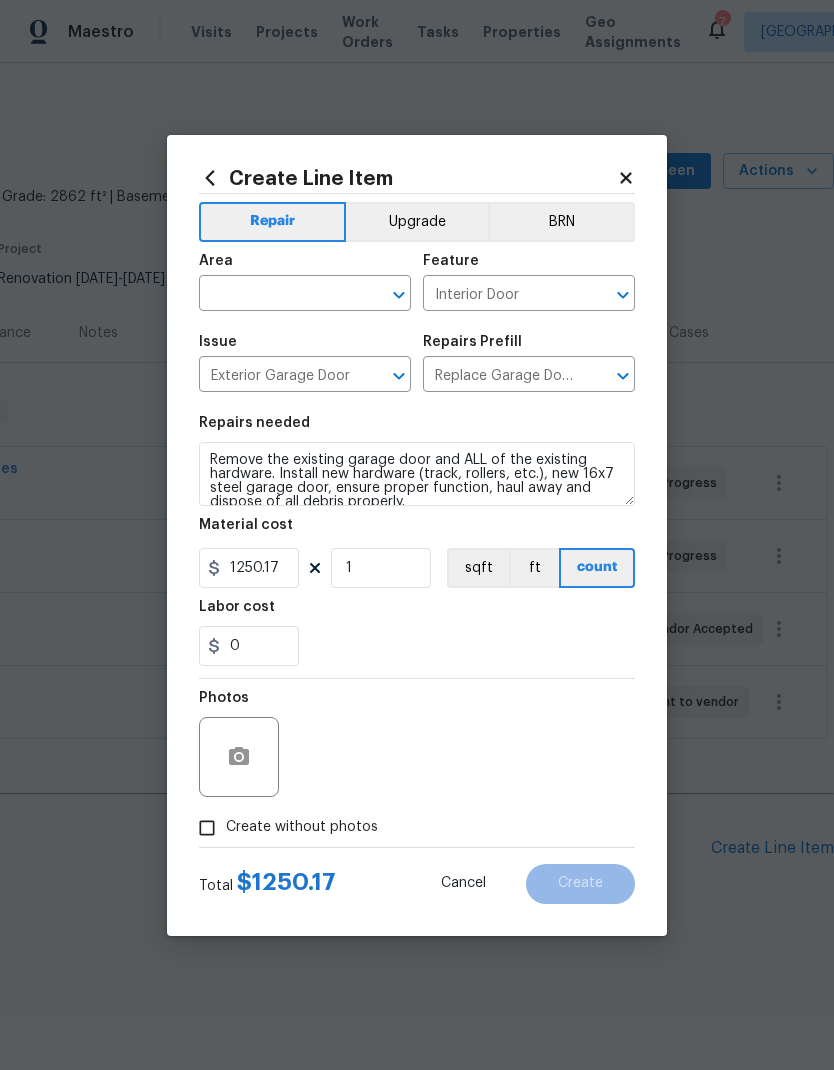 click 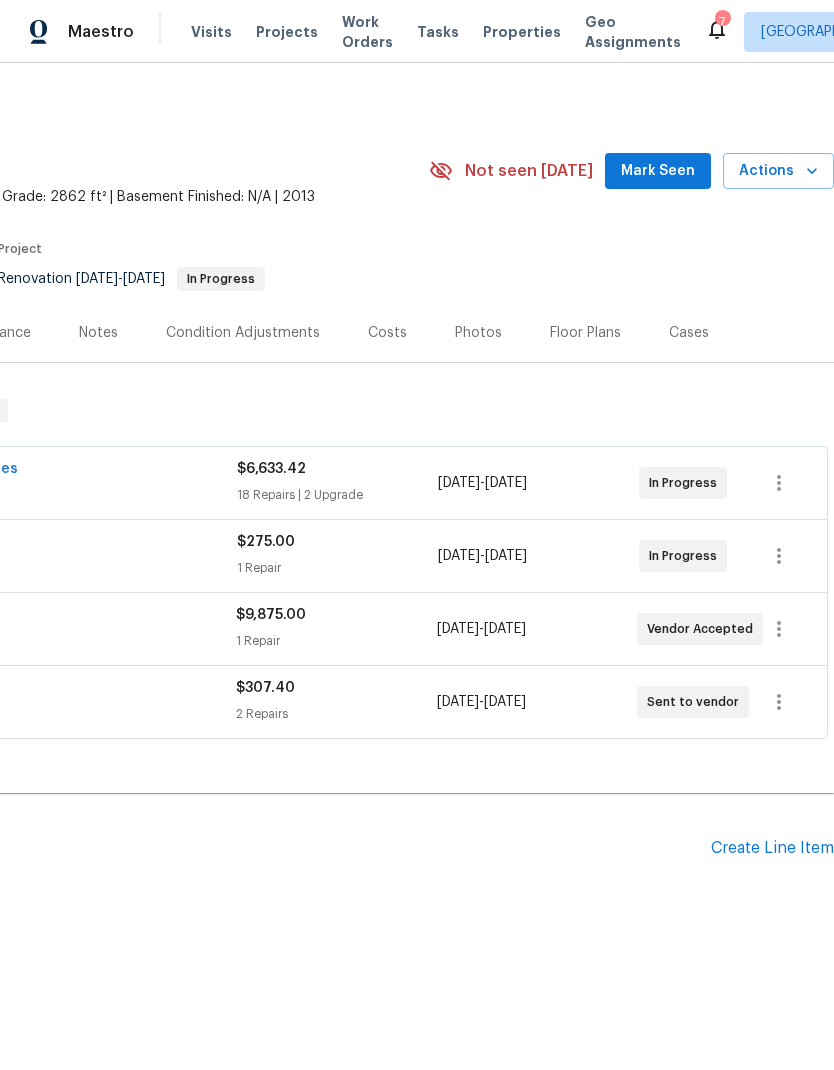 click on "Create Line Item" at bounding box center [772, 848] 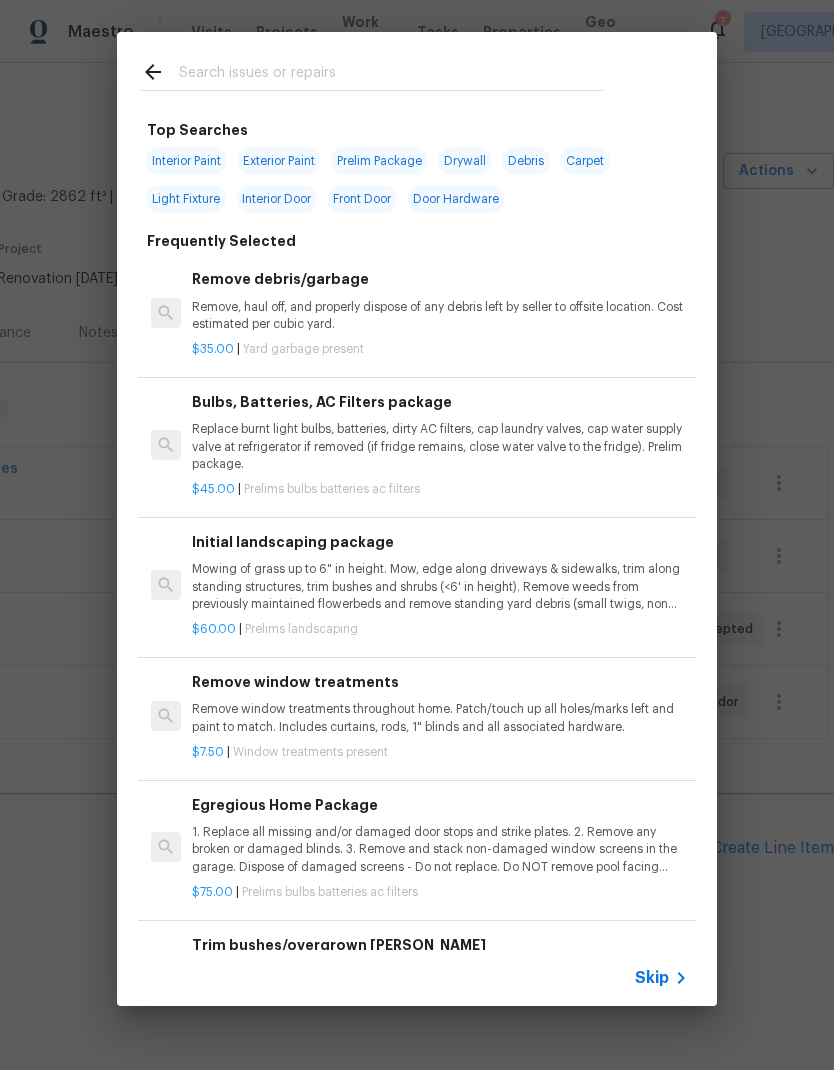 click at bounding box center [391, 75] 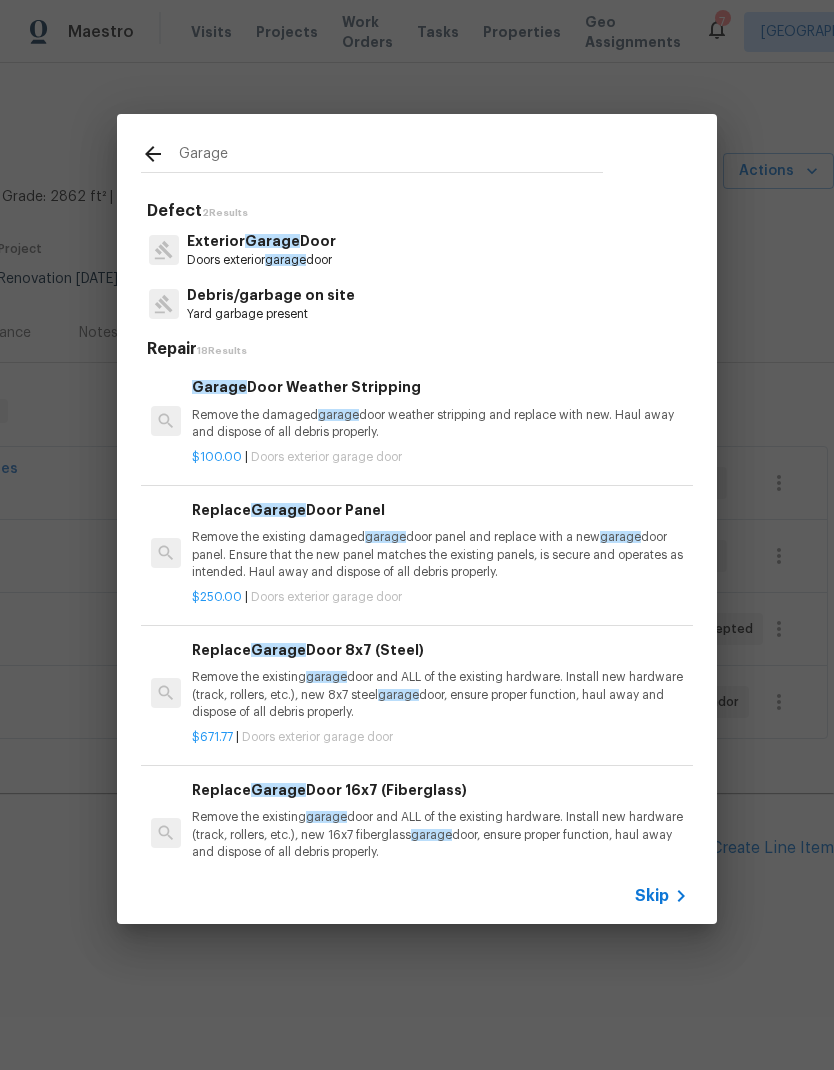 type on "Garage" 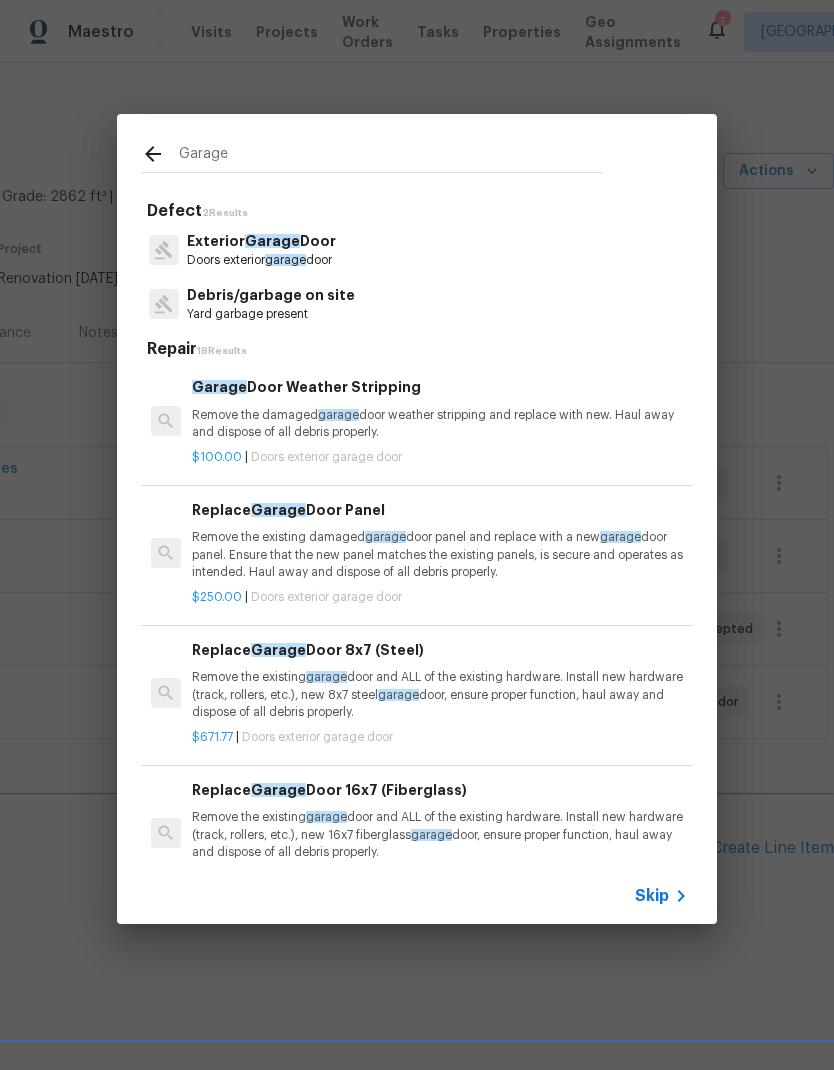 click on "Exterior  Garage  Door Doors exterior  garage  door" at bounding box center (417, 250) 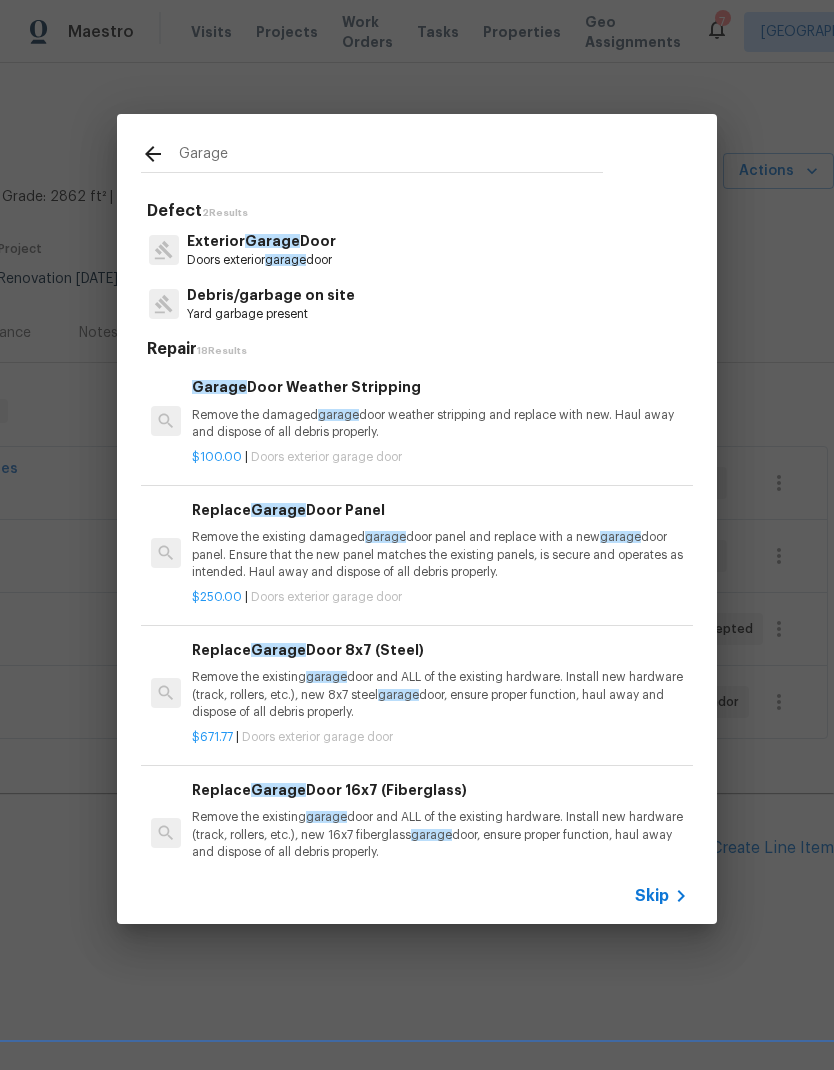 click on "Doors exterior  garage  door" at bounding box center [261, 260] 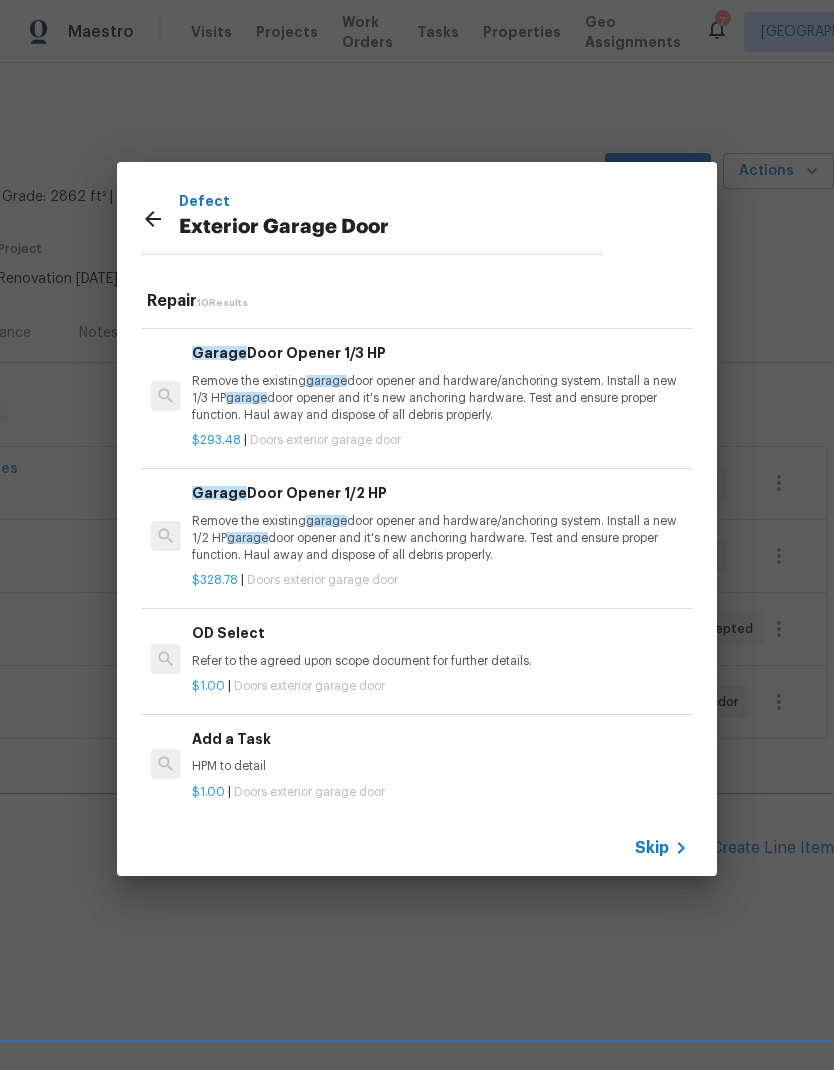 scroll, scrollTop: 808, scrollLeft: 0, axis: vertical 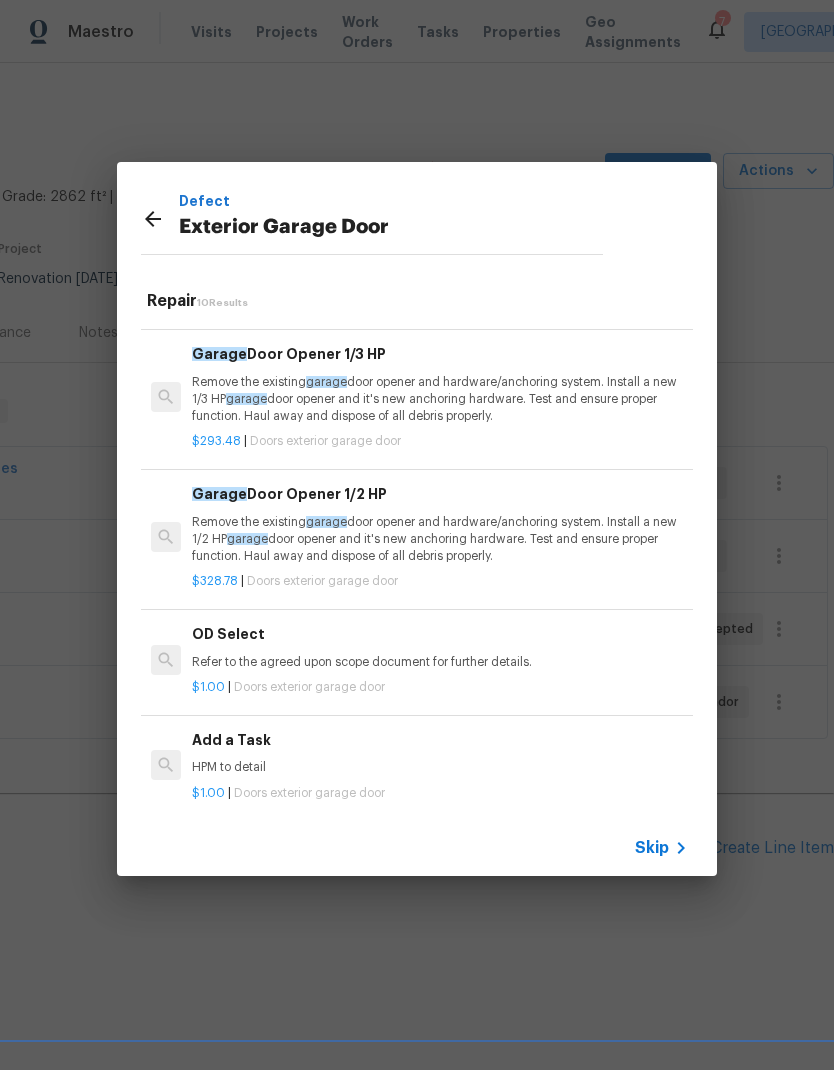 click on "HPM to detail" at bounding box center [440, 767] 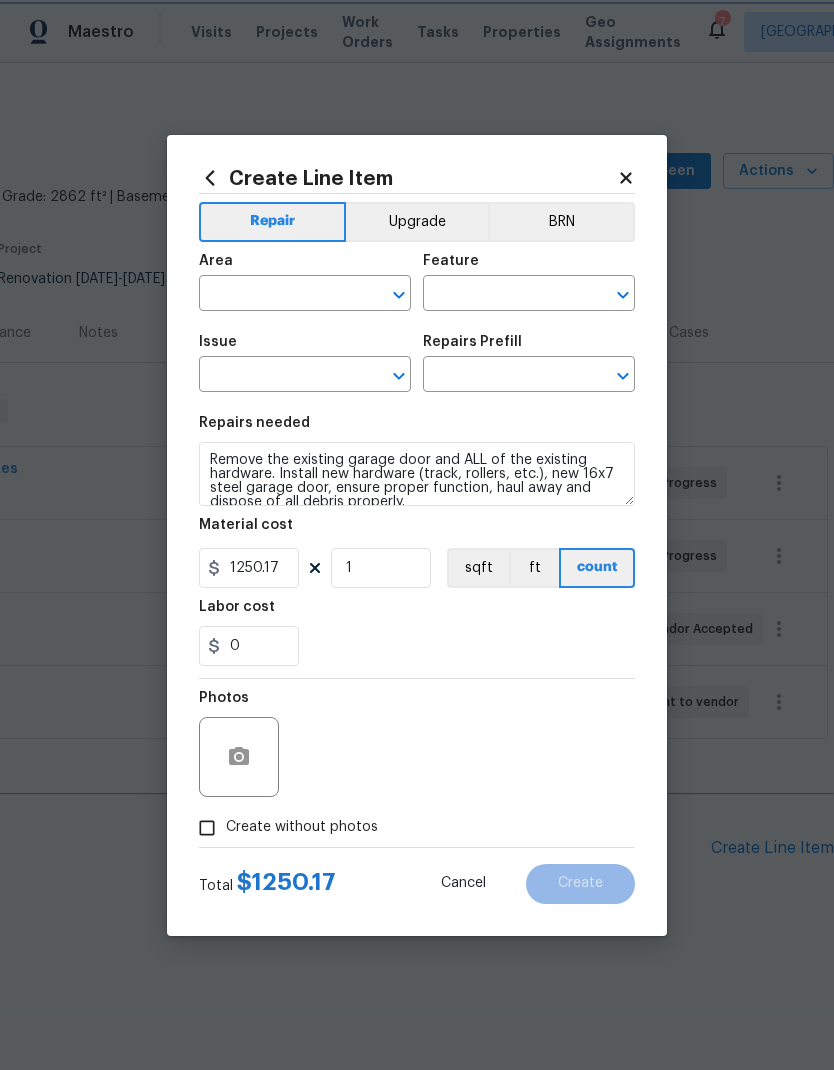 type on "Interior Door" 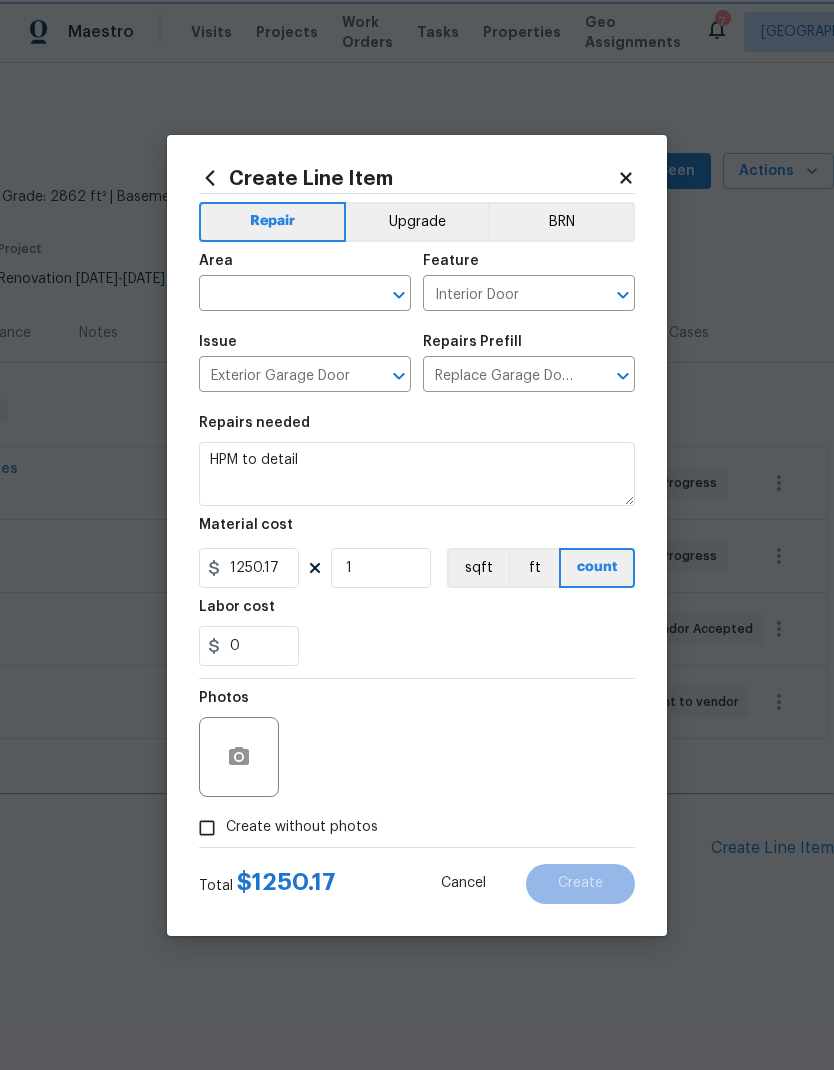 type on "Add a Task $1.00" 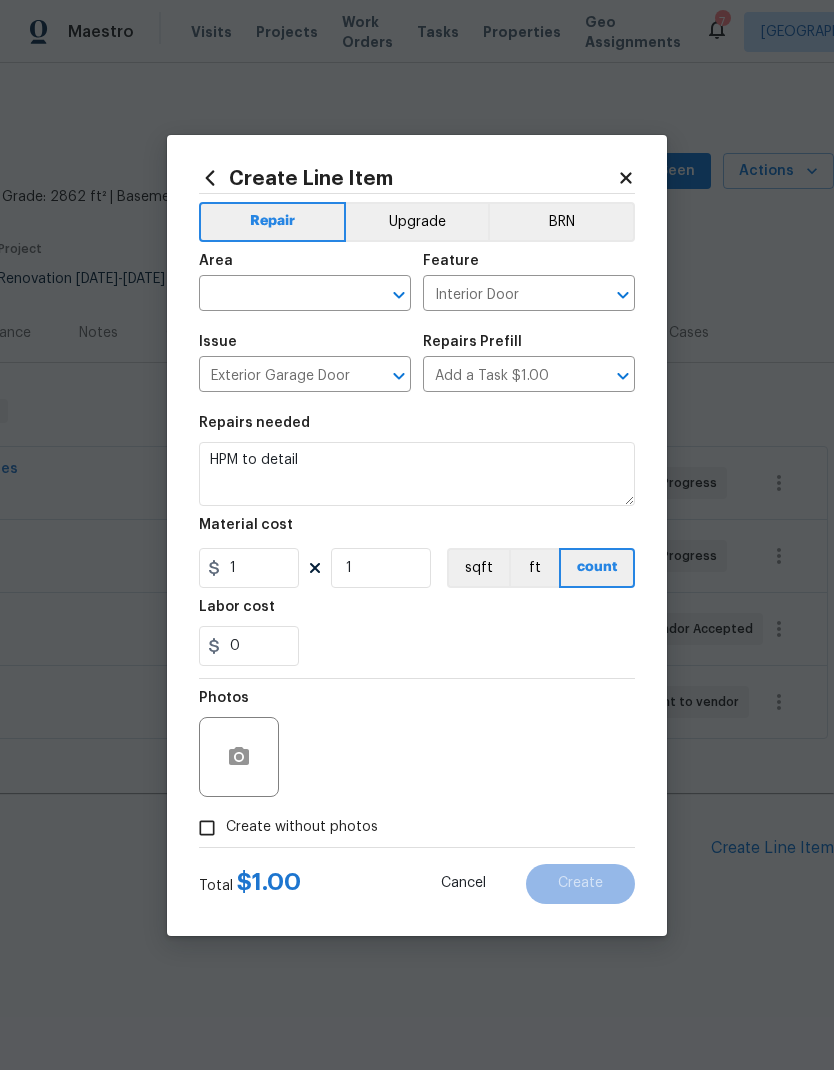 click on "Photos" at bounding box center (417, 744) 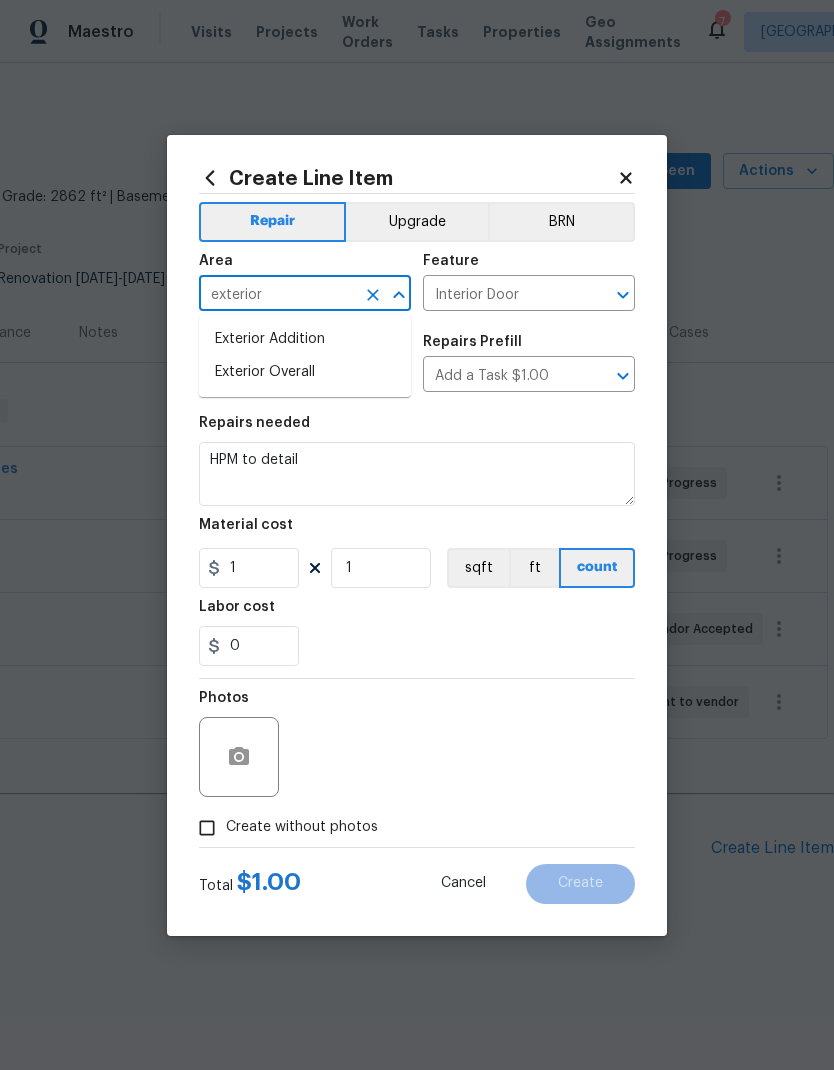 click on "Exterior Overall" at bounding box center [305, 372] 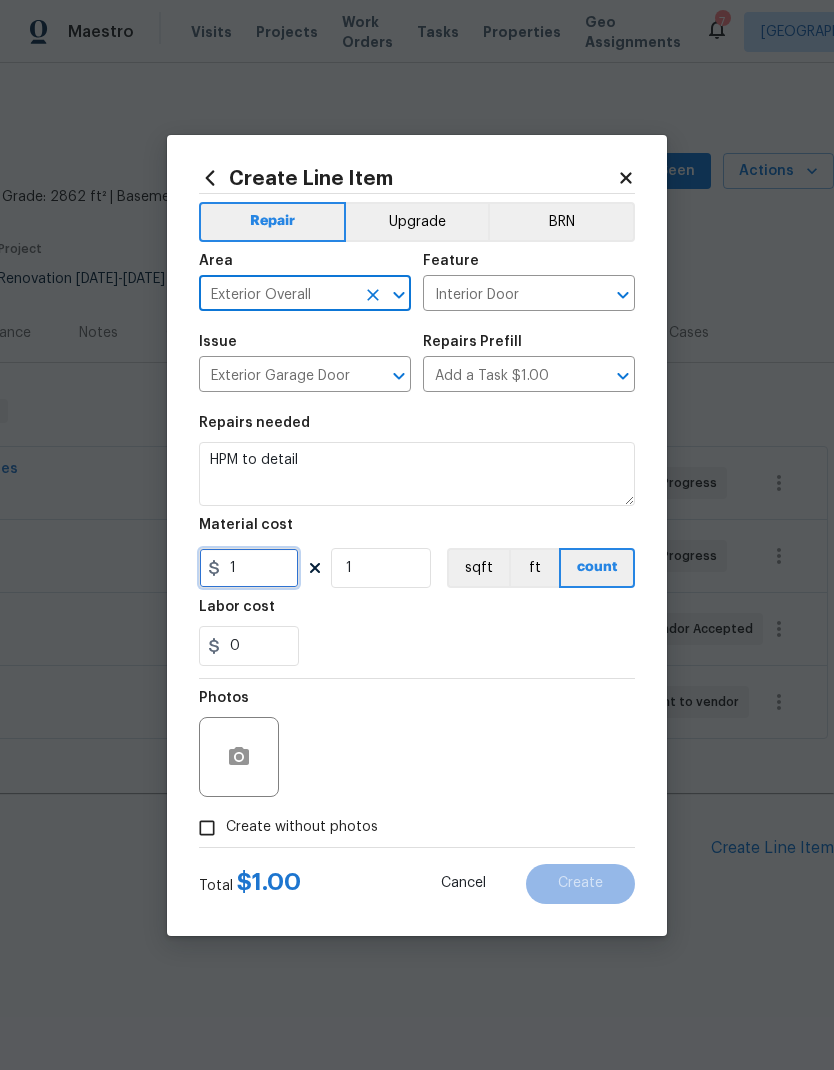 click on "1" at bounding box center (249, 568) 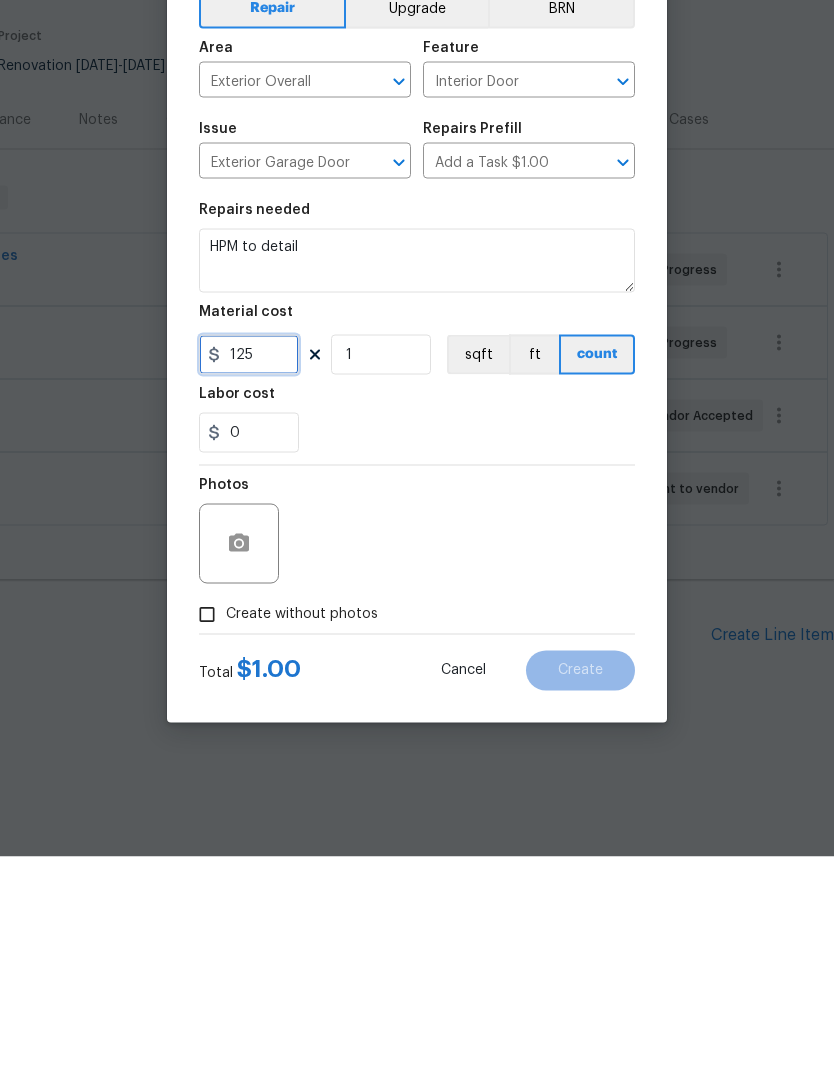 type on "125" 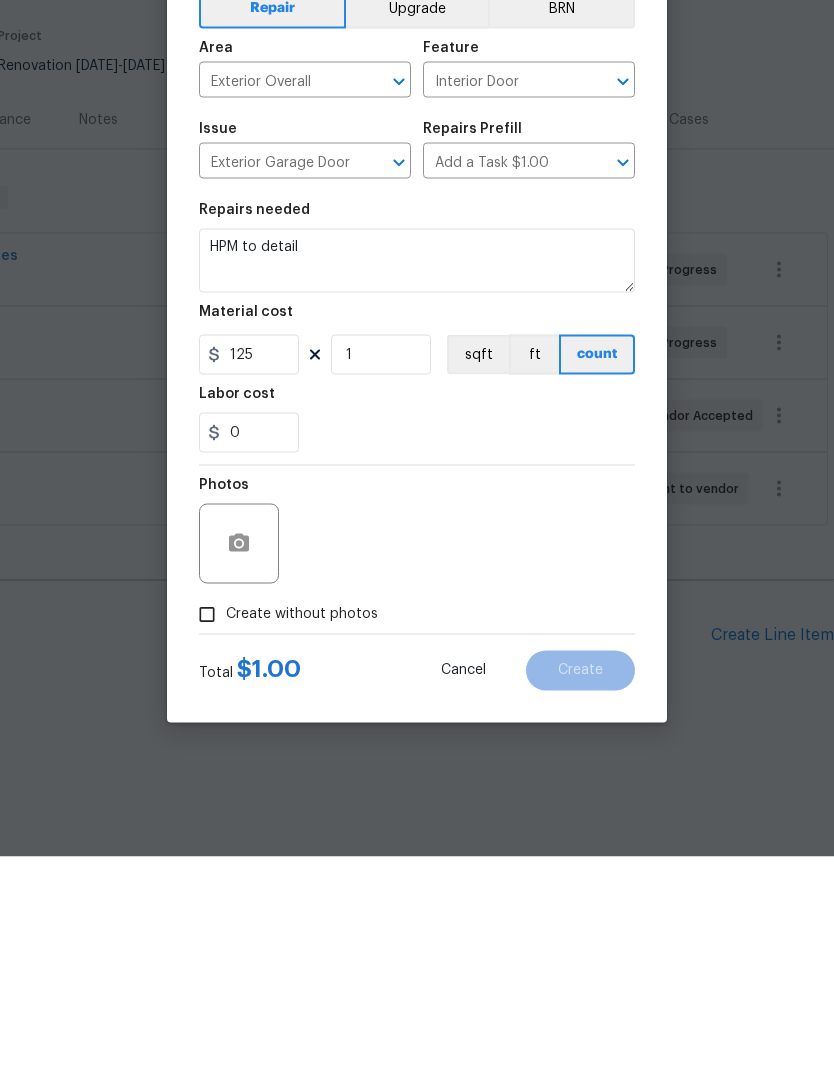 click on "Create without photos" at bounding box center [207, 828] 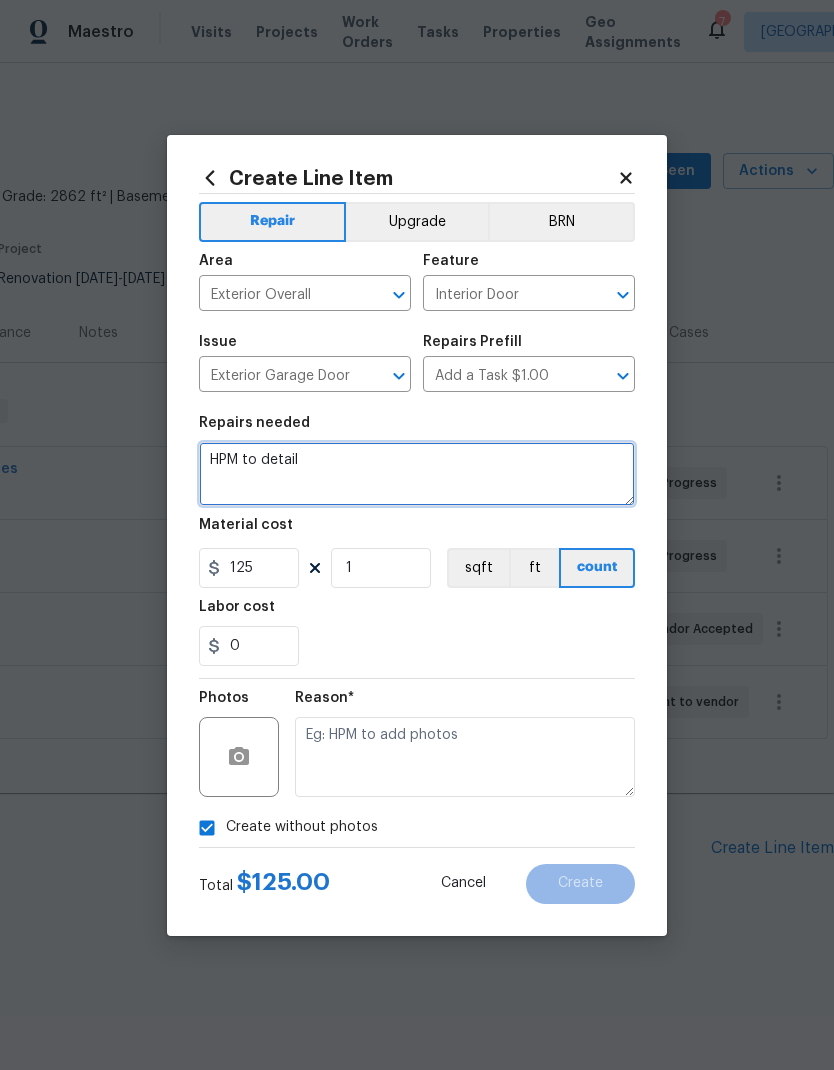 click on "HPM to detail" at bounding box center (417, 474) 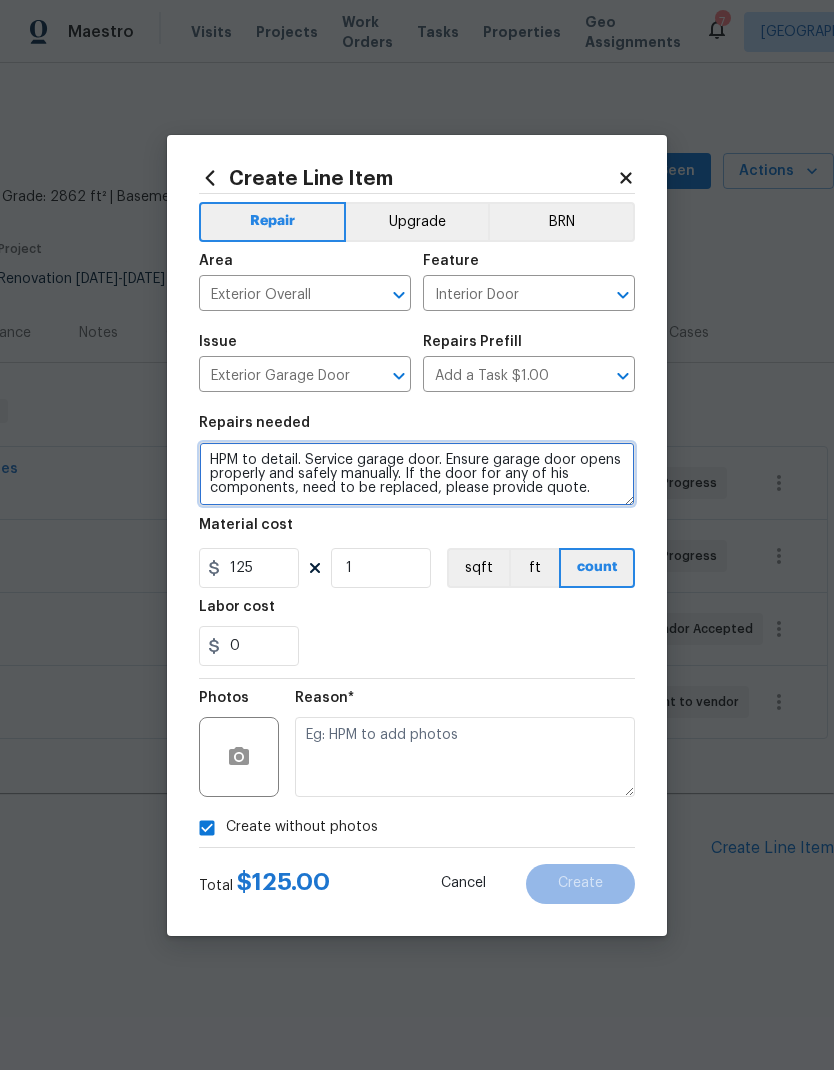 click on "HPM to detail. Service garage door. Ensure garage door opens properly and safely manually. If the door for any of his components, need to be replaced, please provide quote." at bounding box center (417, 474) 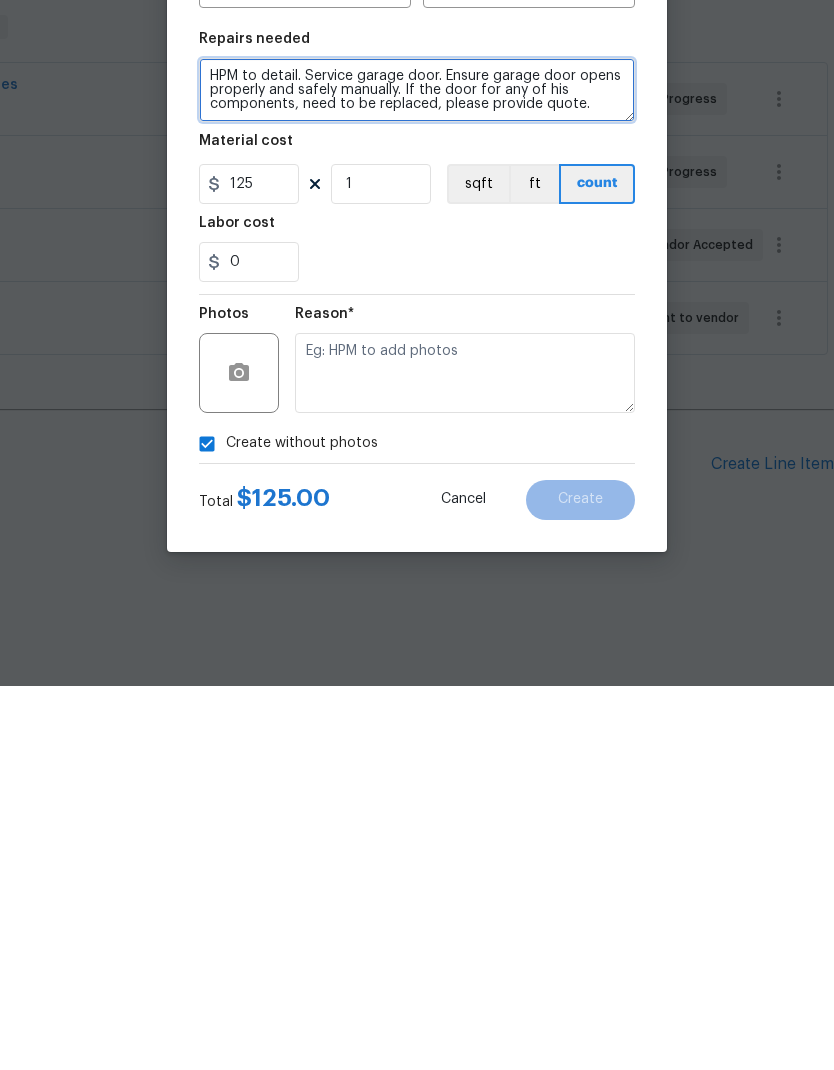 type on "HPM to detail. Service garage door. Ensure garage door opens properly and safely manually. If the door for any of his components, need to be replaced, please provide quote." 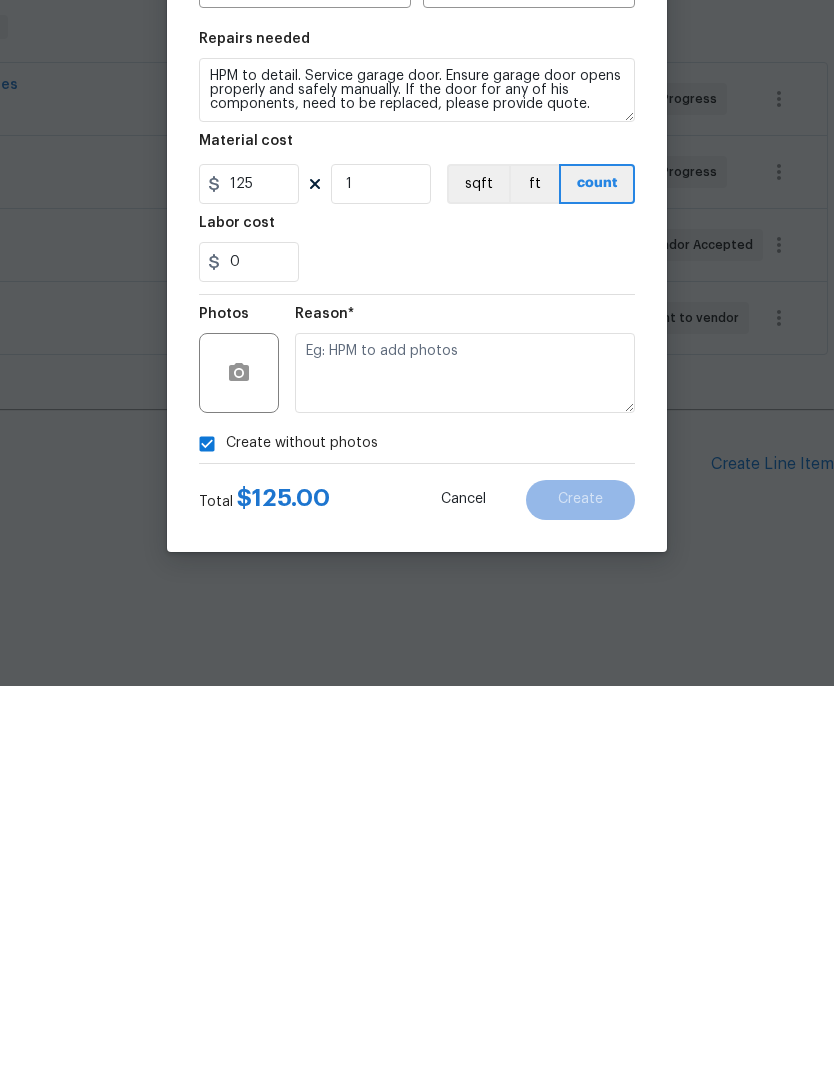 click at bounding box center [465, 757] 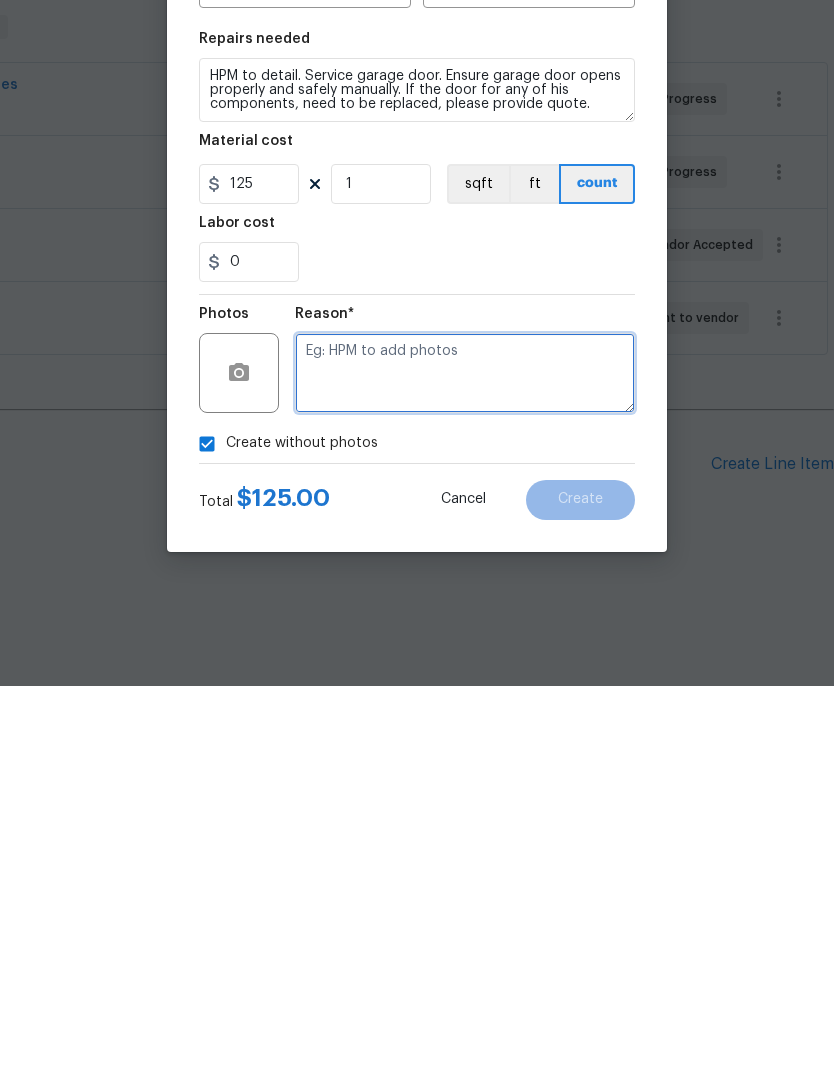 type on "M" 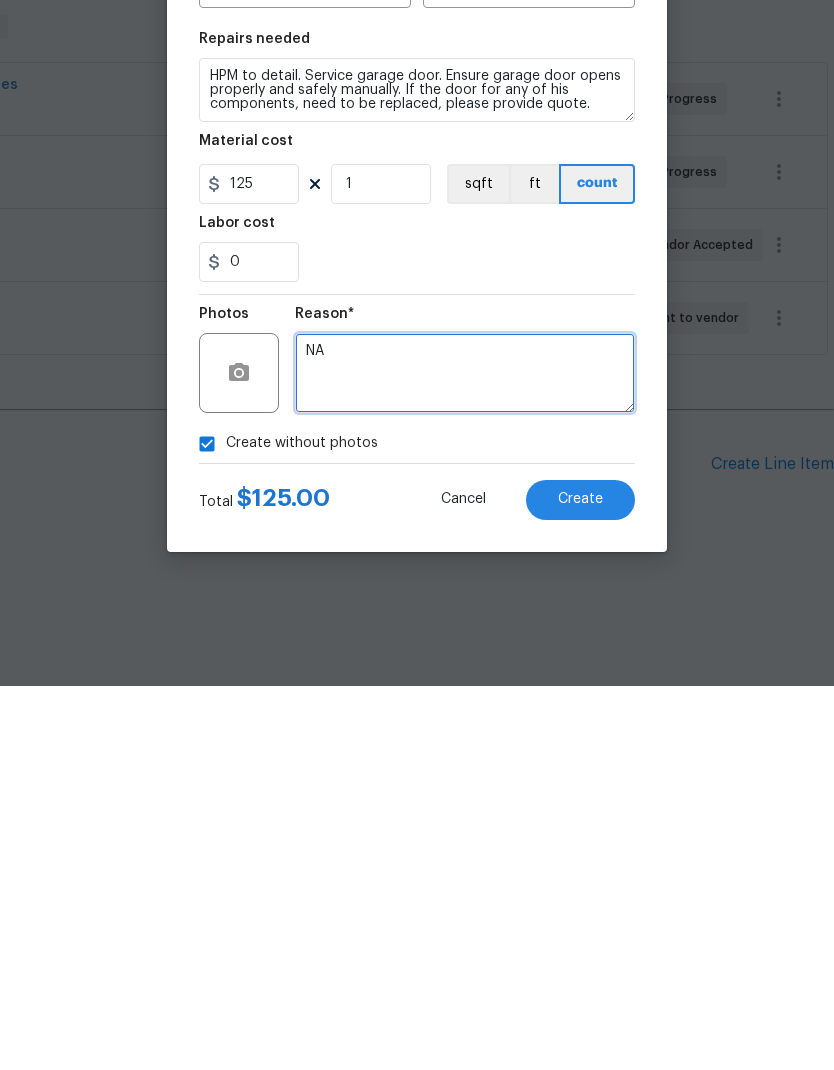 type on "NA" 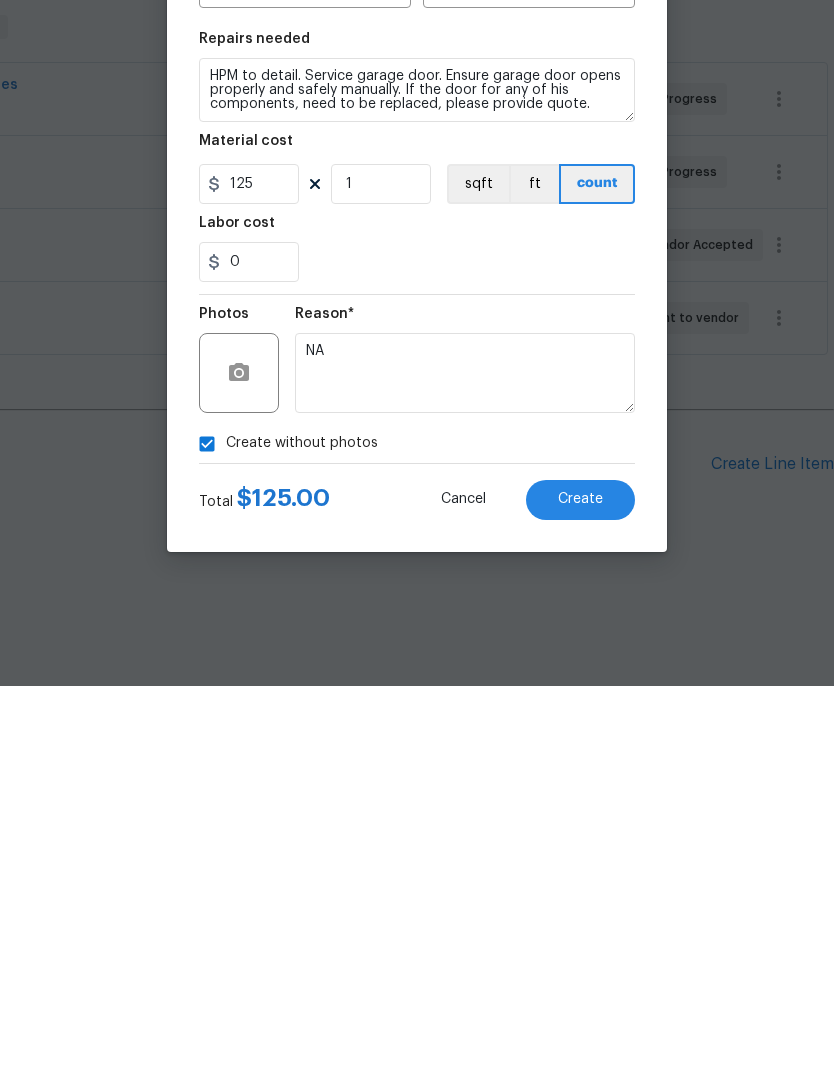 click on "Create" at bounding box center (580, 883) 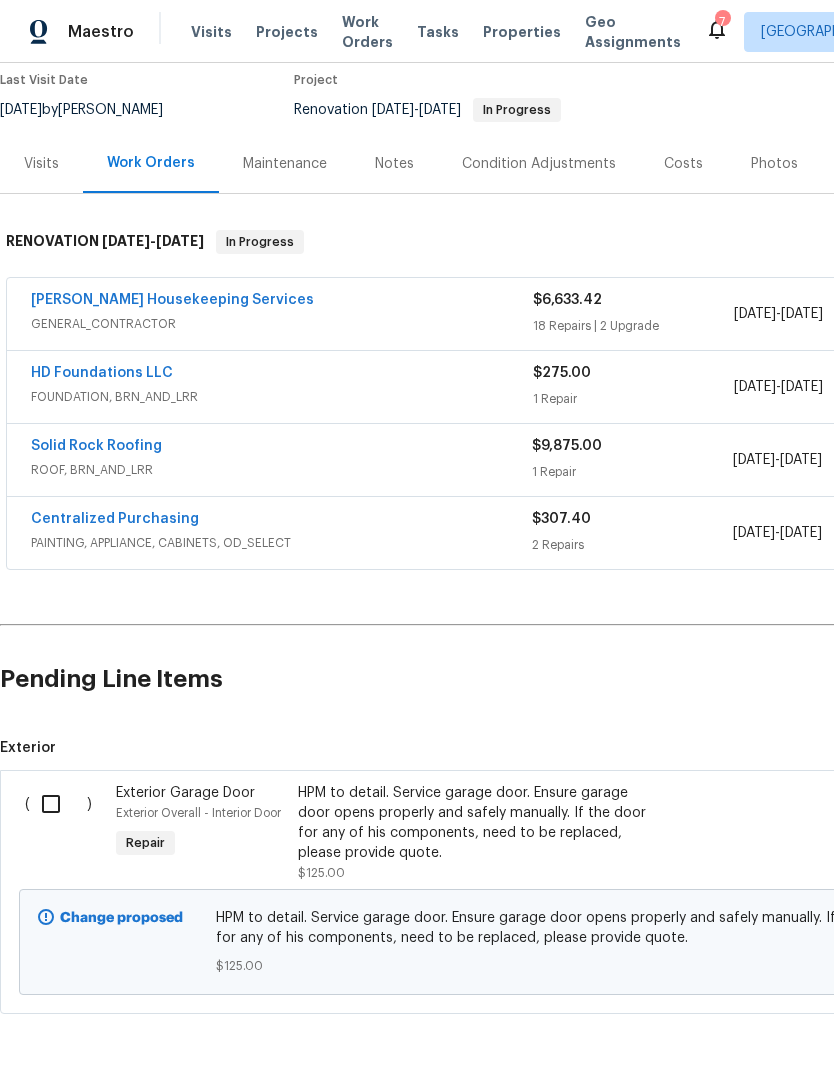 scroll, scrollTop: 169, scrollLeft: 0, axis: vertical 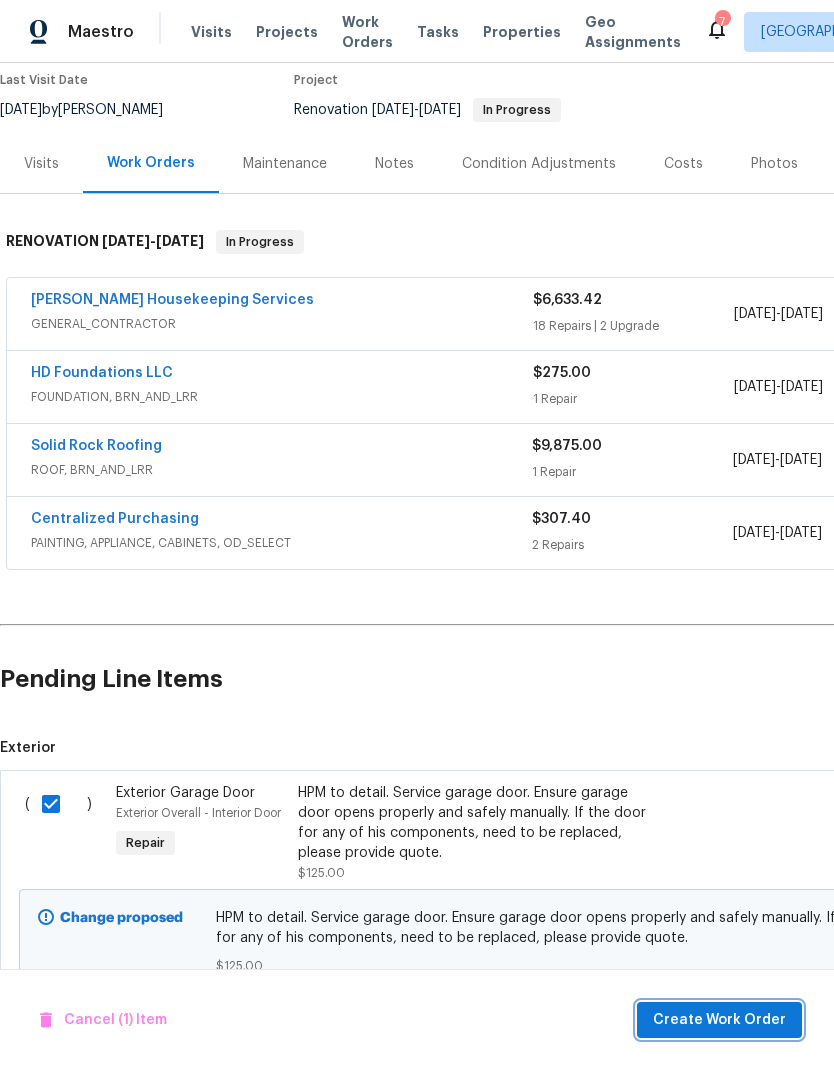 click on "Create Work Order" at bounding box center (719, 1020) 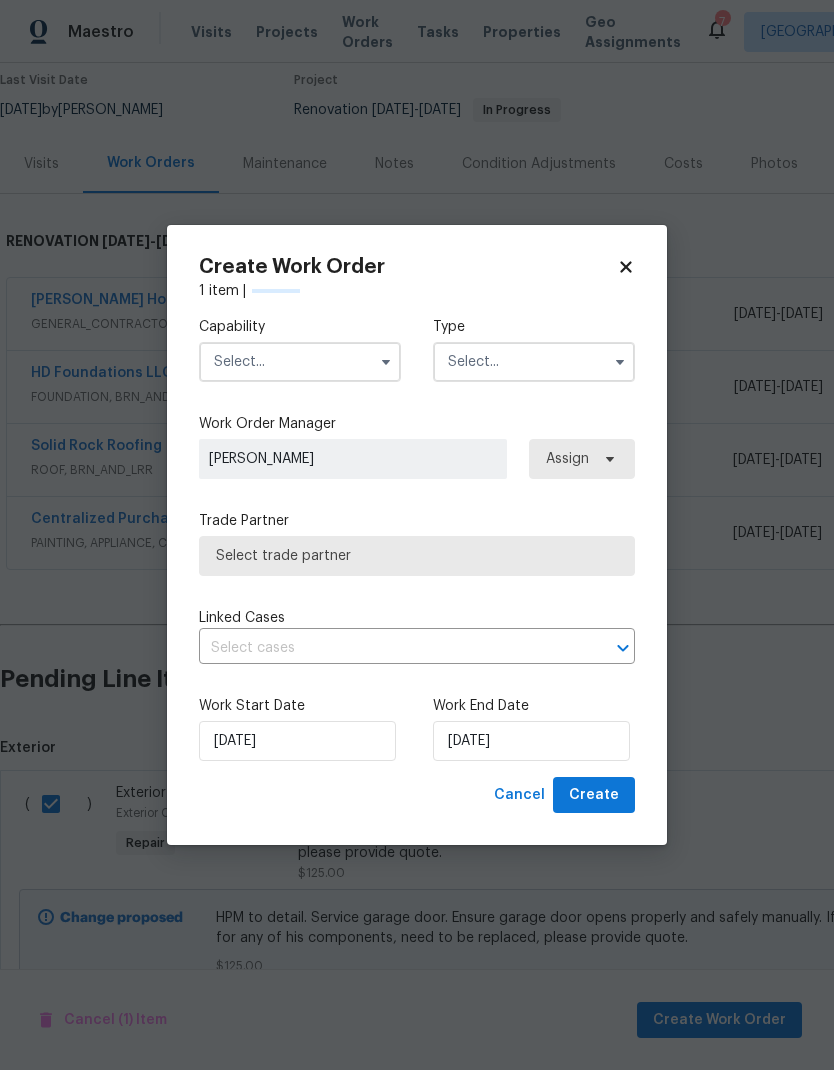 checkbox on "false" 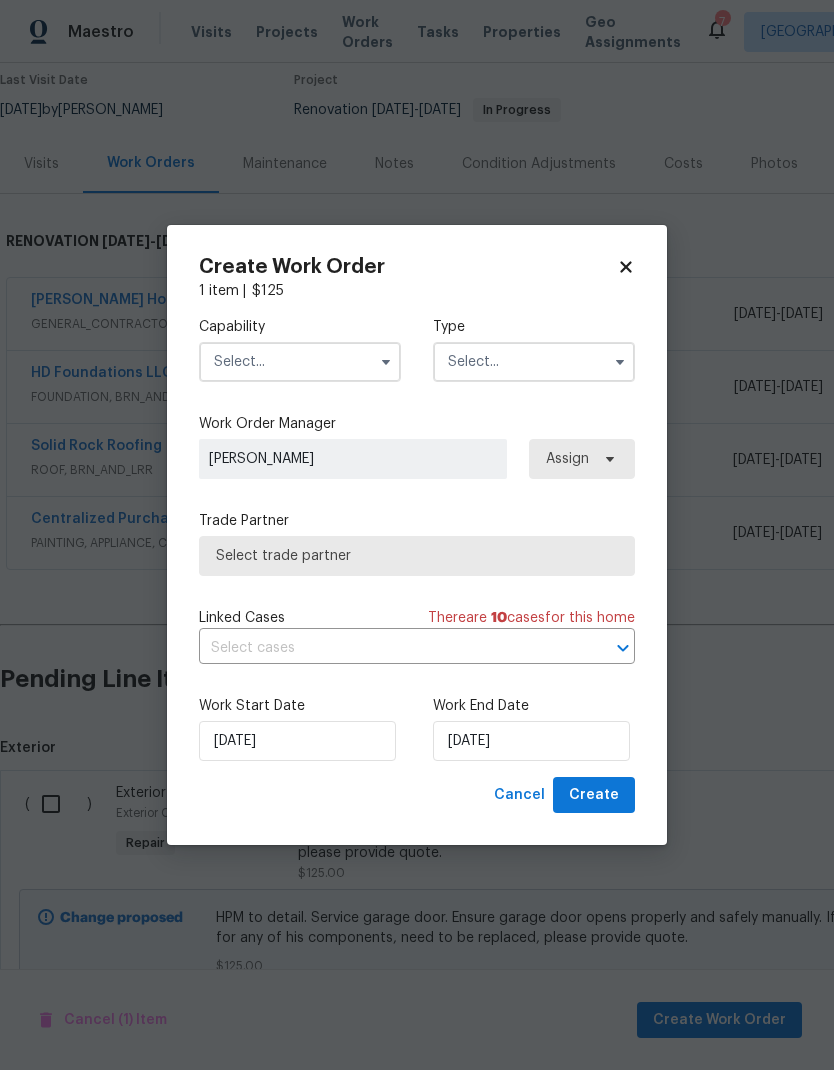 click at bounding box center [300, 362] 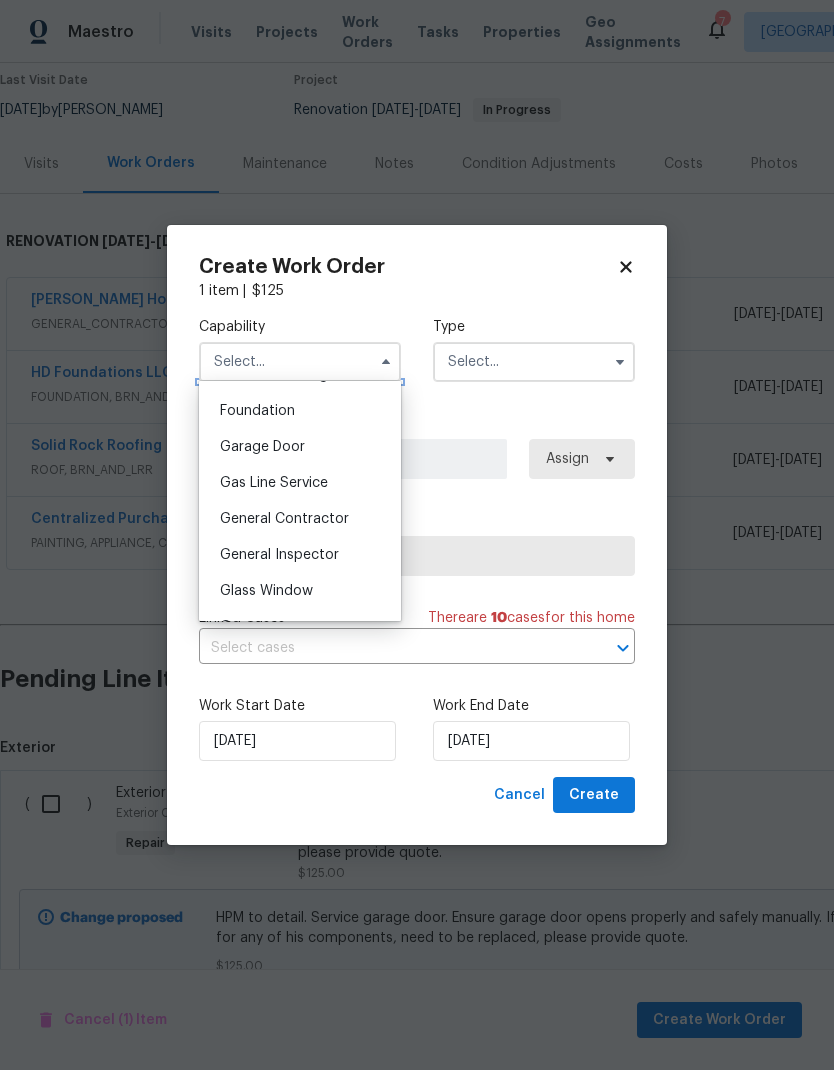 scroll, scrollTop: 832, scrollLeft: 0, axis: vertical 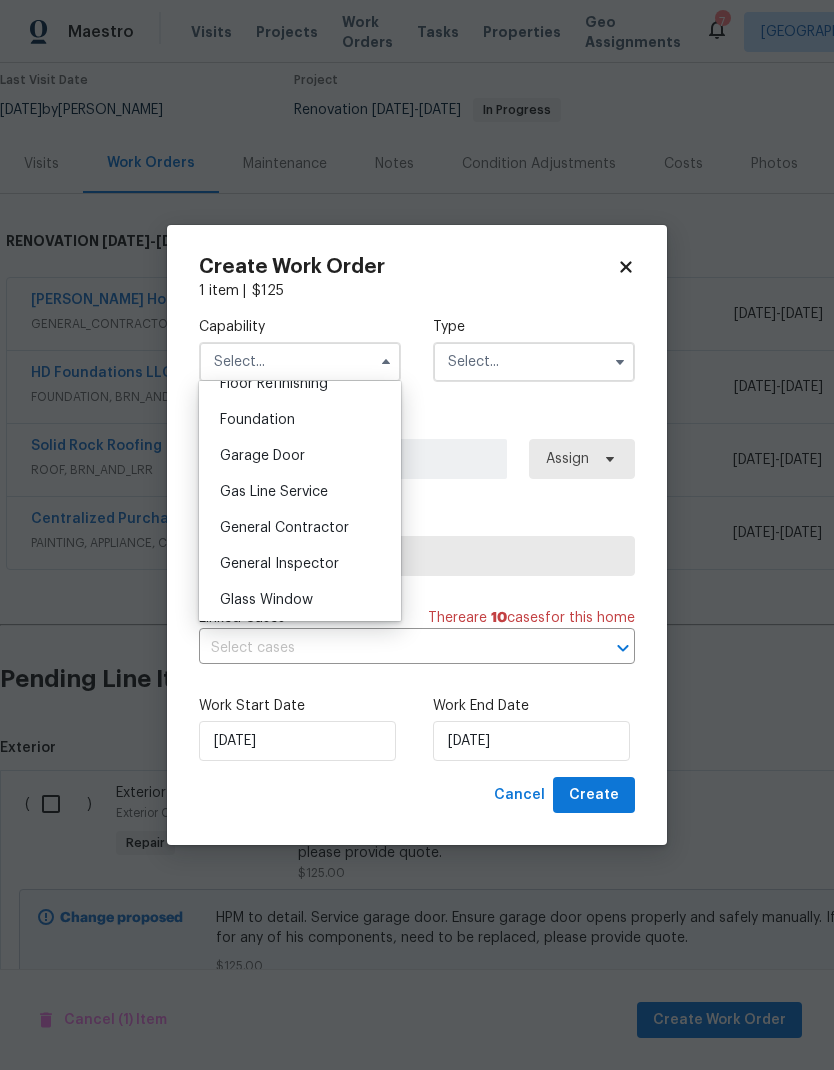 click on "Garage Door" at bounding box center (300, 456) 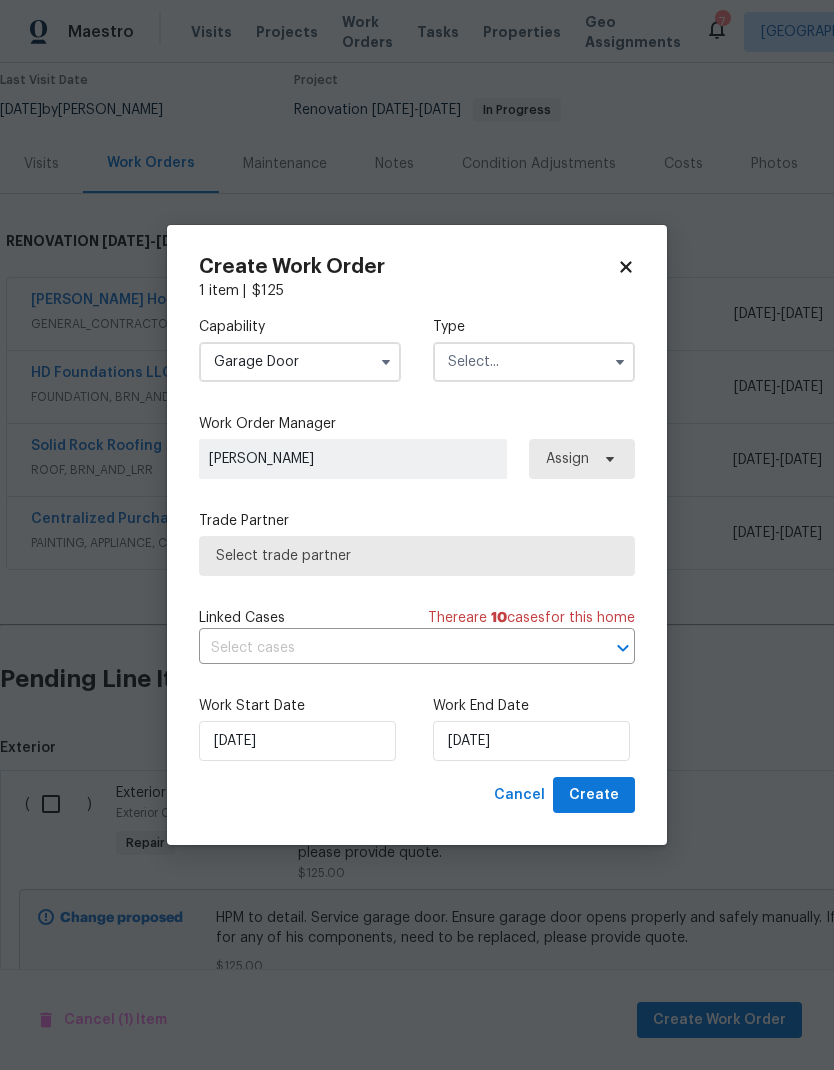 click at bounding box center [534, 362] 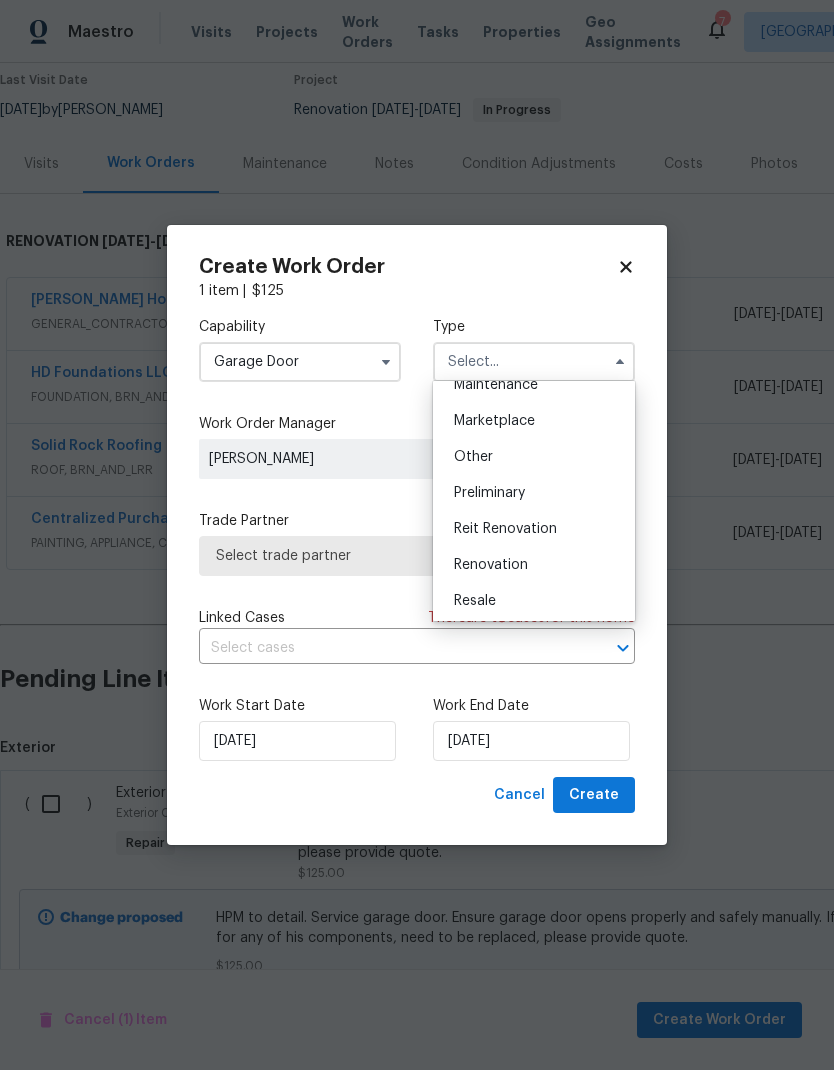 scroll, scrollTop: 348, scrollLeft: 0, axis: vertical 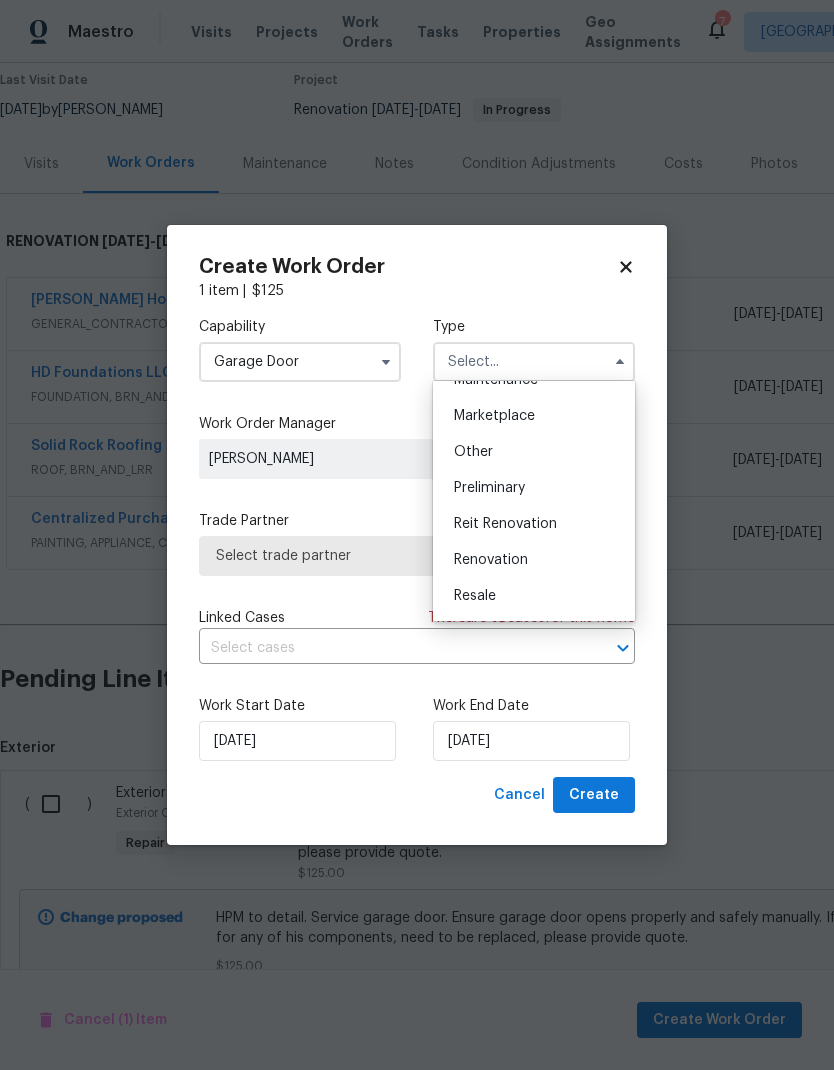 click on "Renovation" at bounding box center (534, 560) 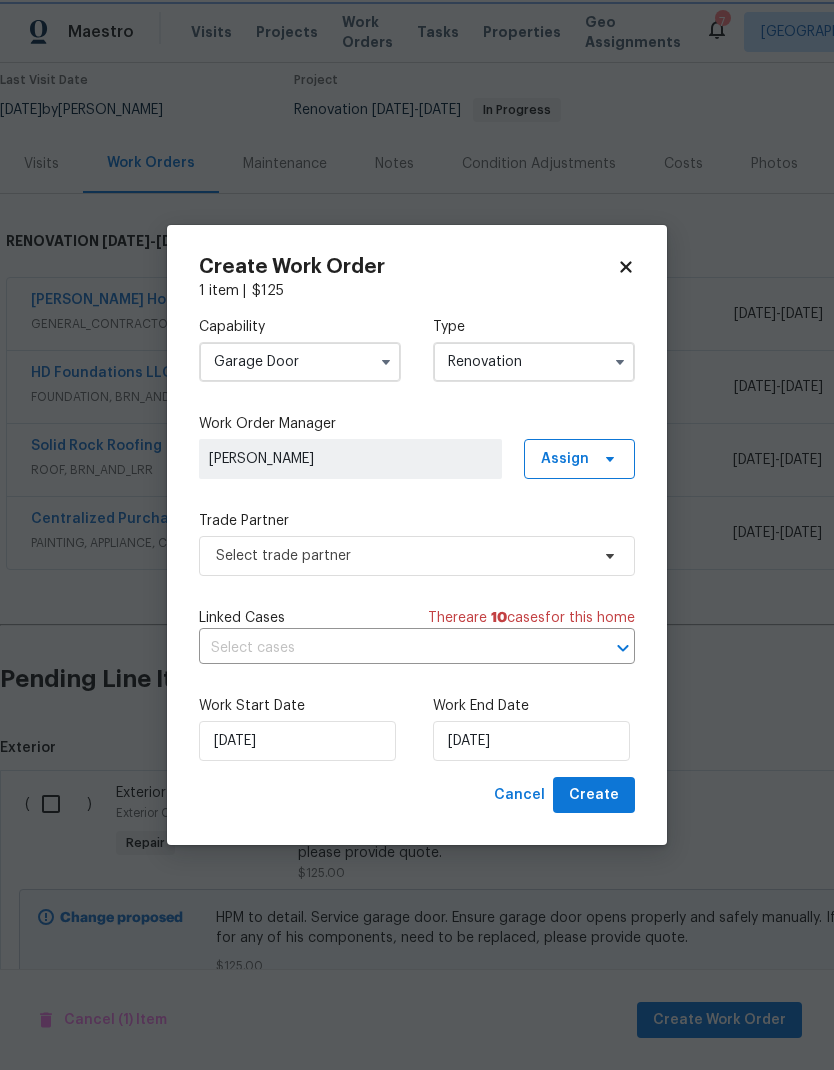 scroll, scrollTop: 0, scrollLeft: 0, axis: both 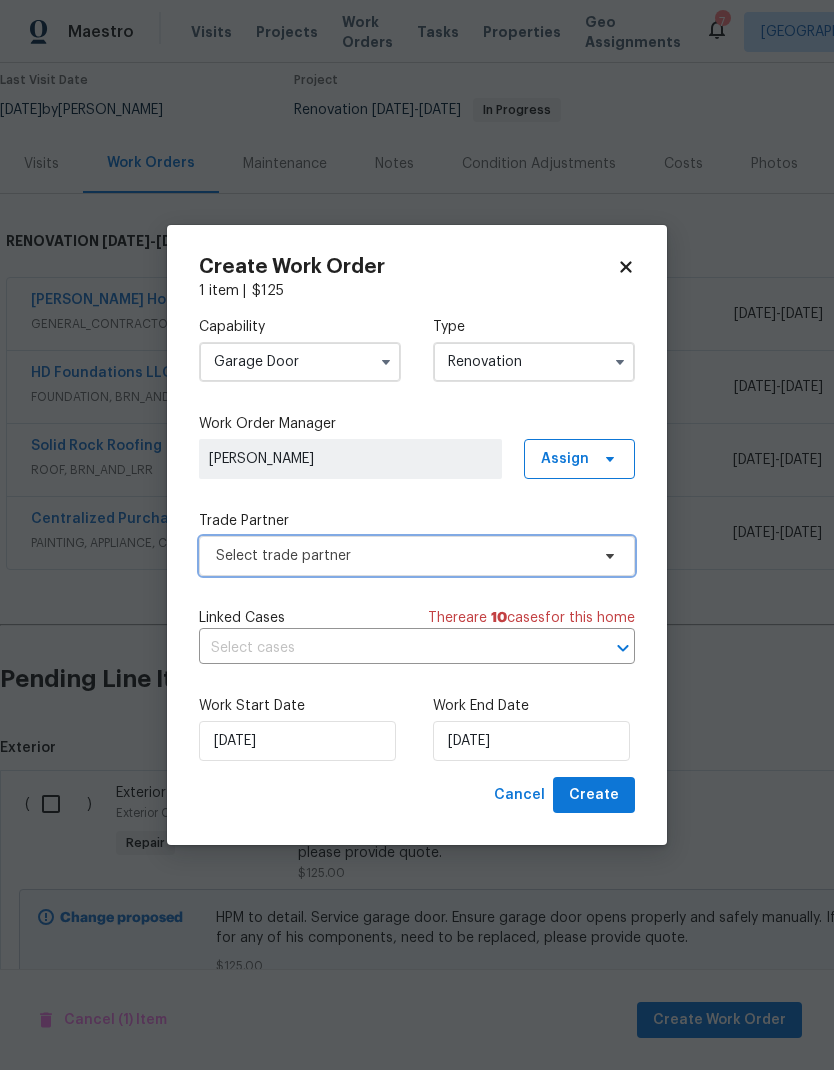click on "Select trade partner" at bounding box center [417, 556] 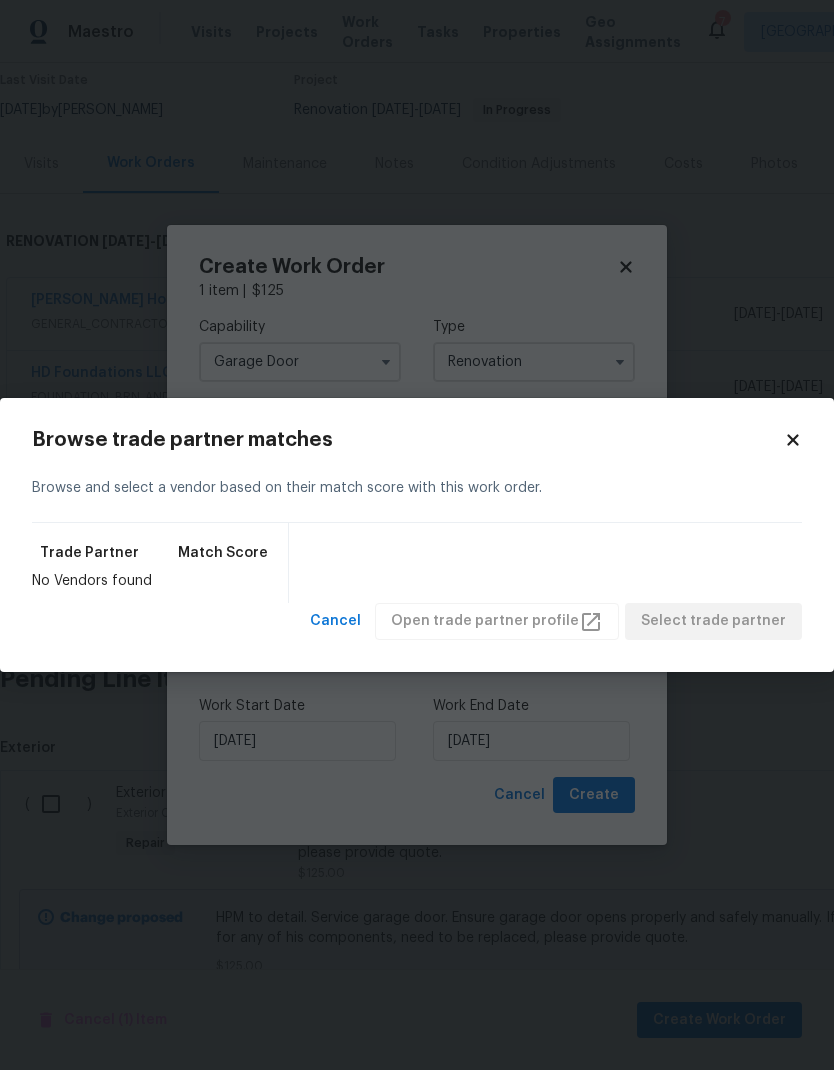 click 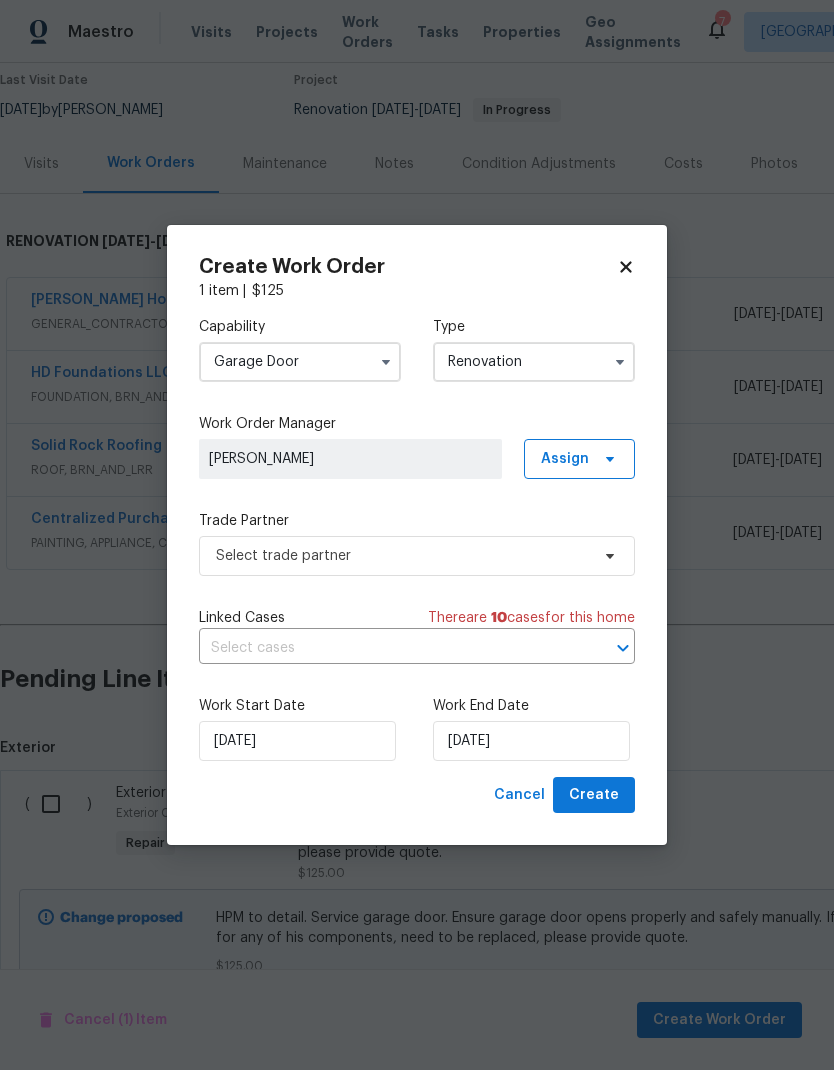 click on "Garage Door" at bounding box center [300, 362] 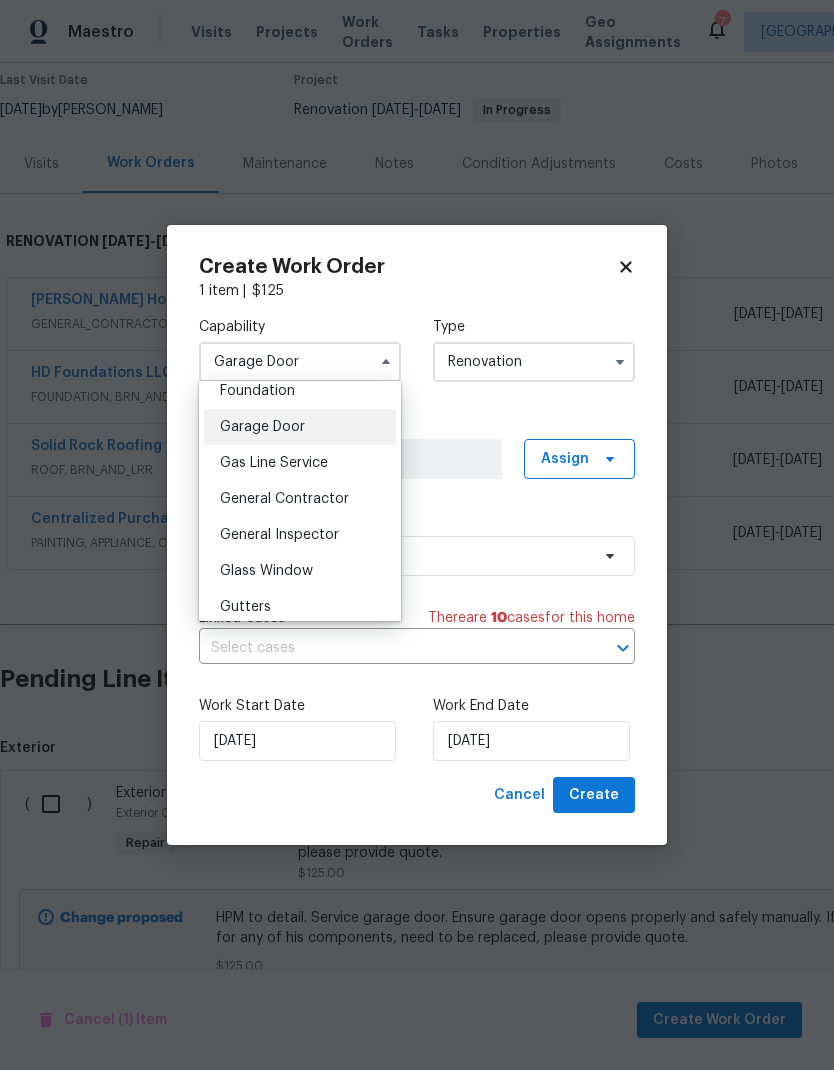 scroll, scrollTop: 869, scrollLeft: 0, axis: vertical 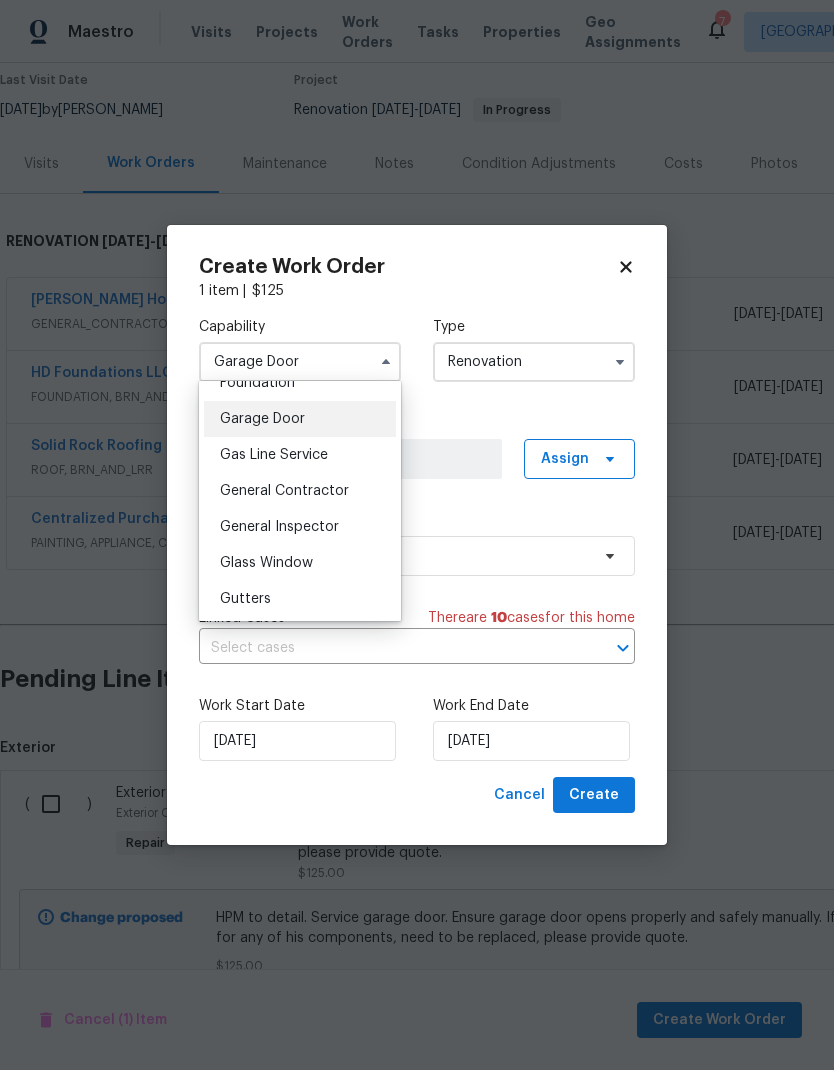 click on "General Contractor" at bounding box center [300, 491] 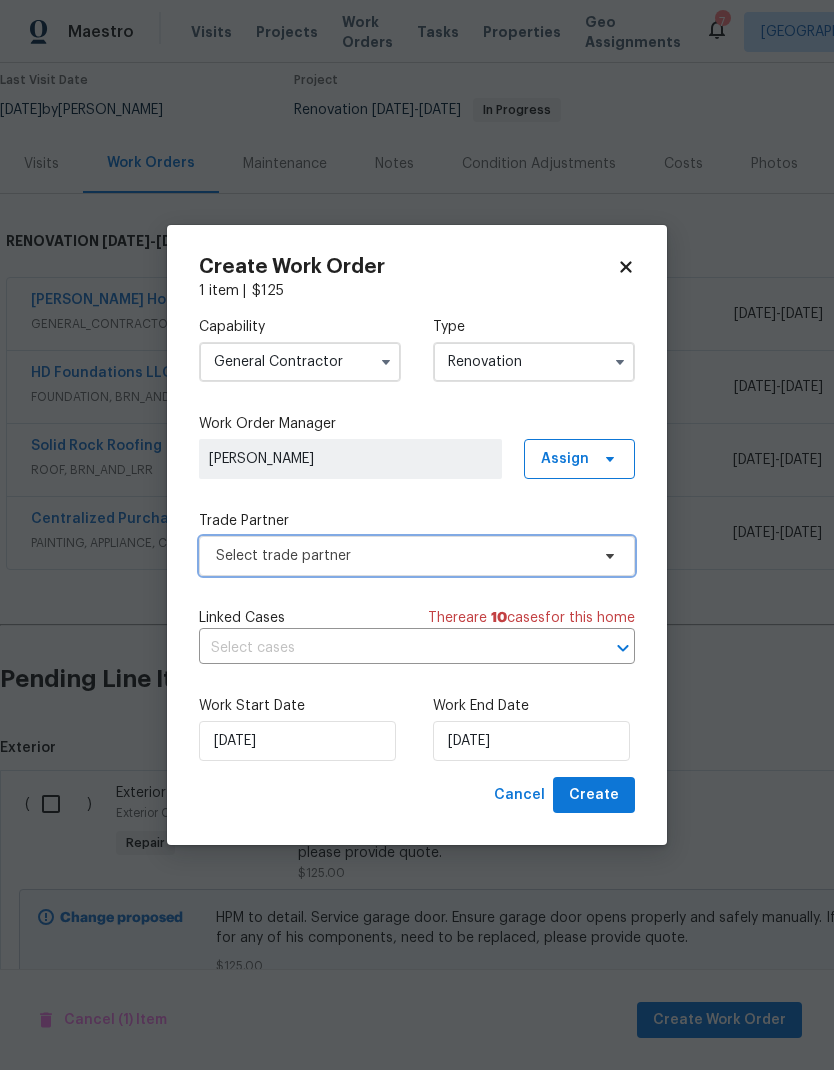 click on "Select trade partner" at bounding box center (417, 556) 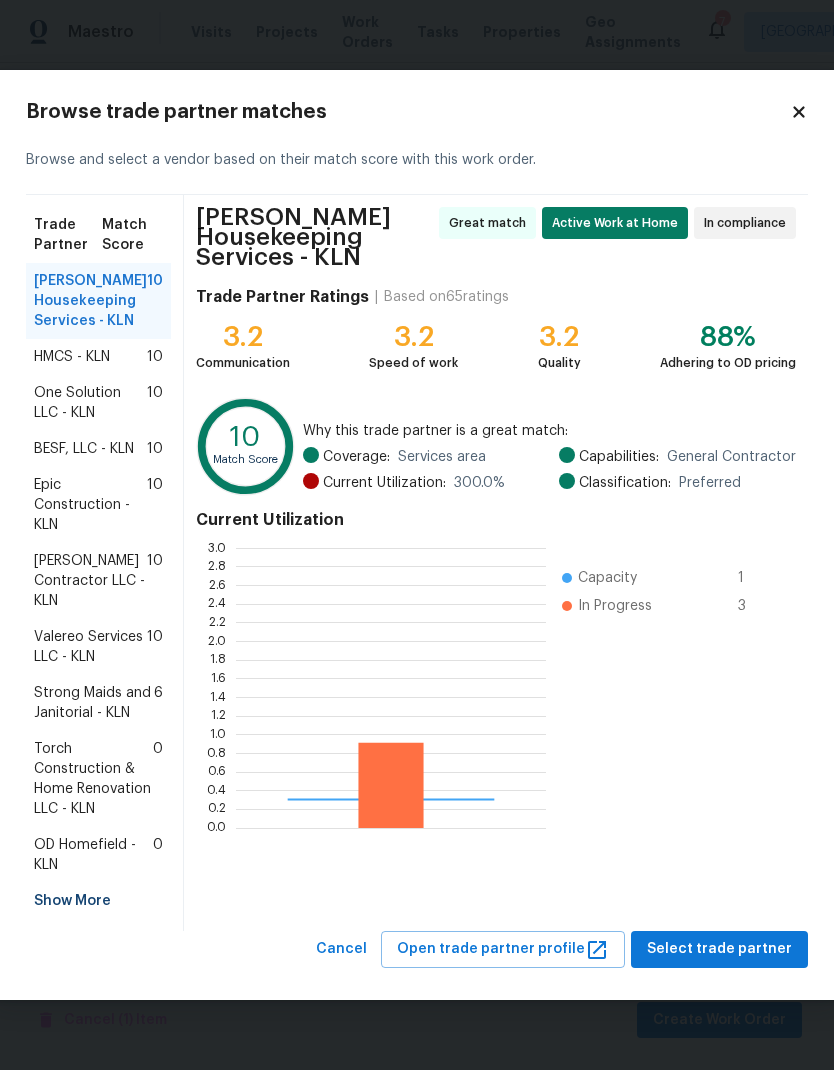scroll, scrollTop: 2, scrollLeft: 2, axis: both 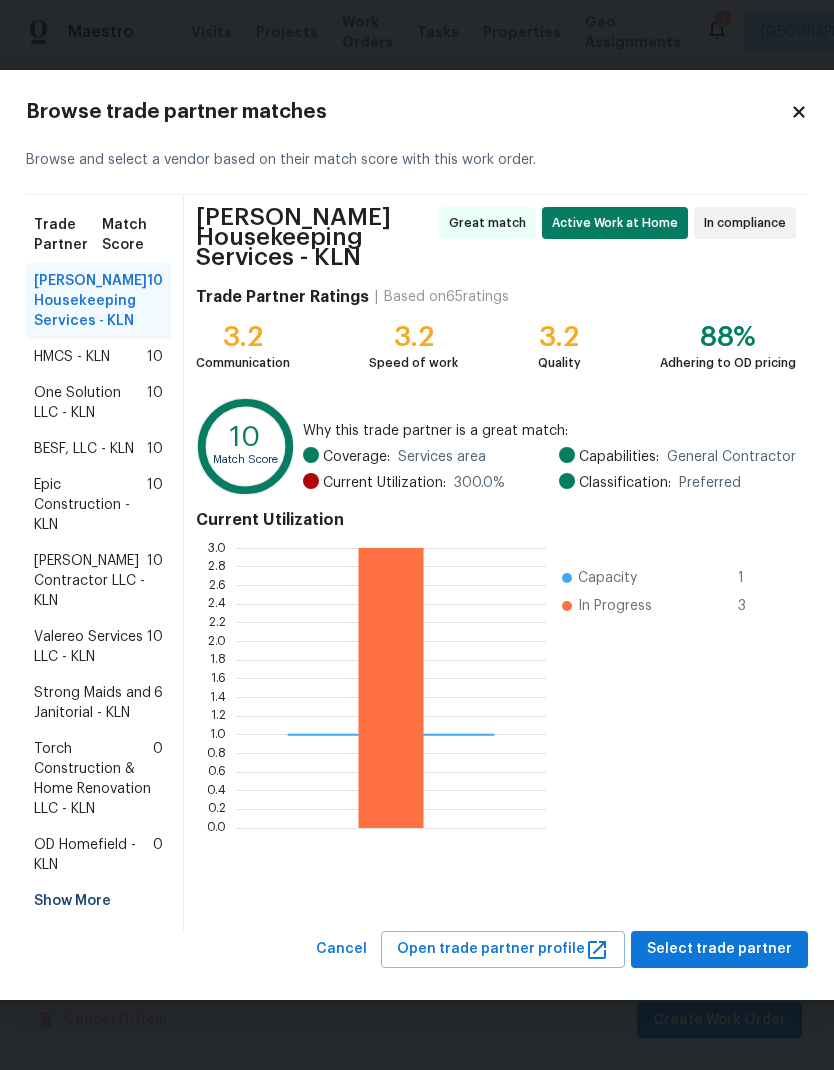 click on "Show More" at bounding box center [98, 901] 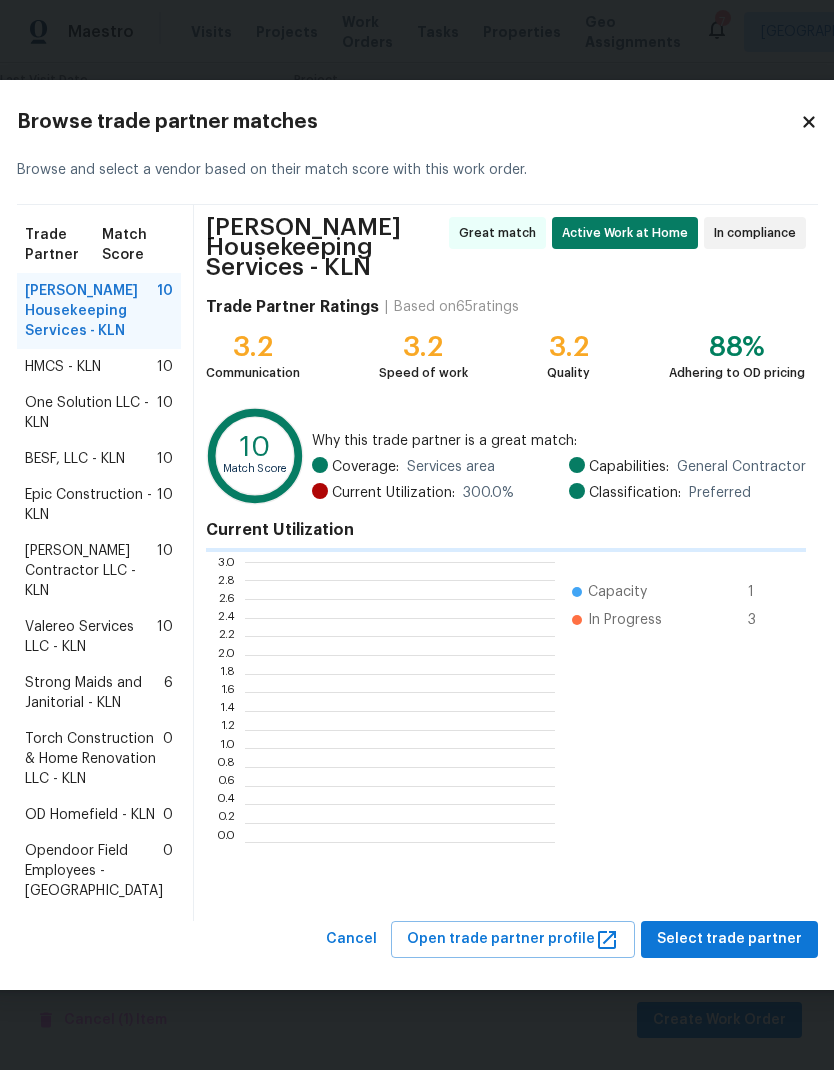 scroll, scrollTop: 280, scrollLeft: 310, axis: both 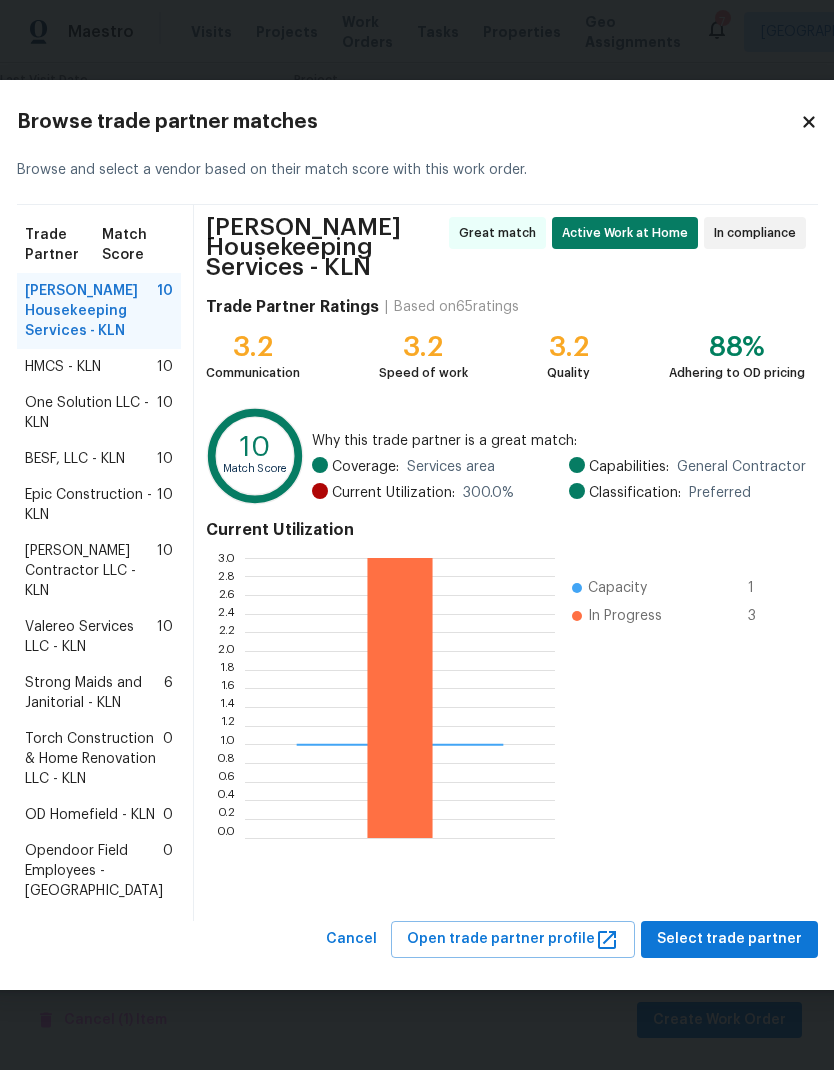 click 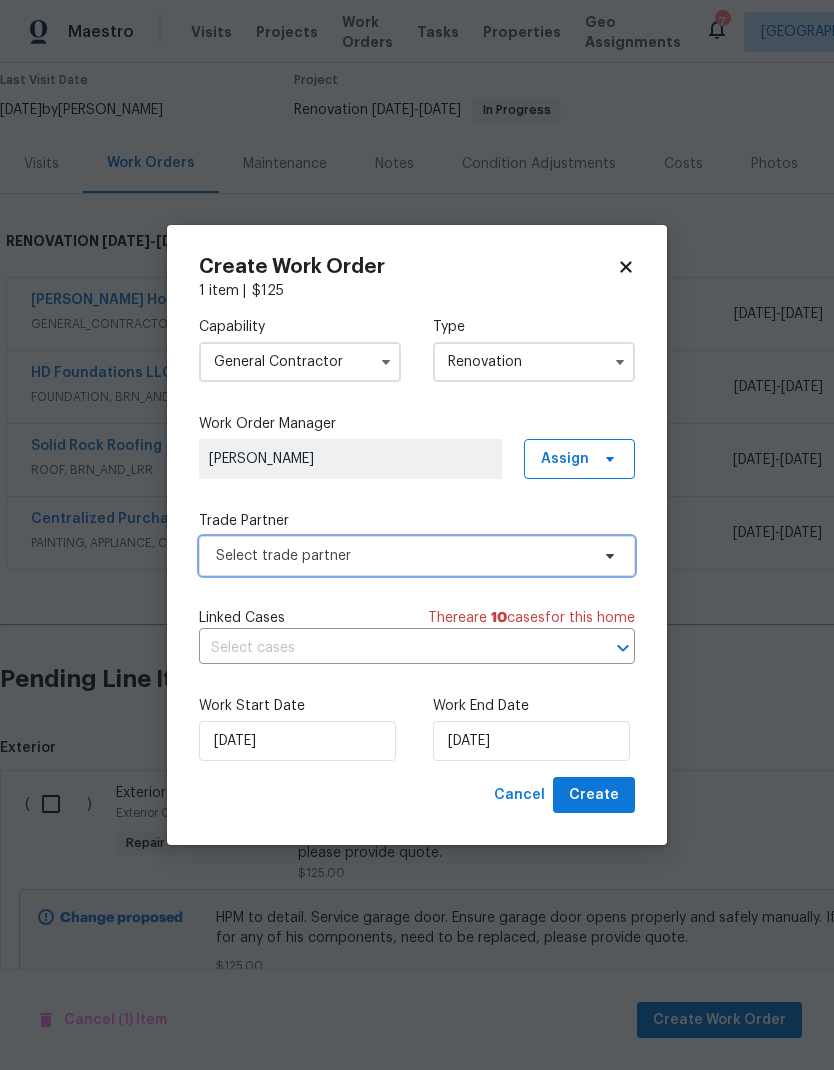 scroll, scrollTop: 0, scrollLeft: 0, axis: both 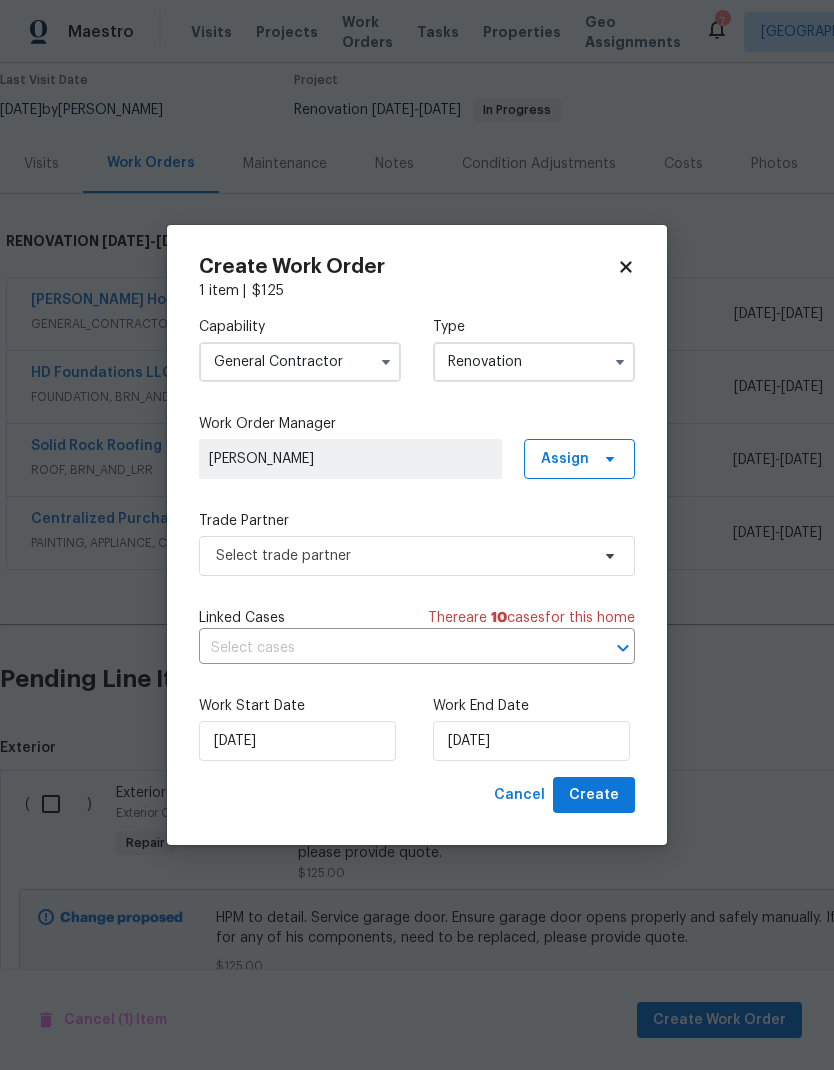 click on "General Contractor" at bounding box center (300, 362) 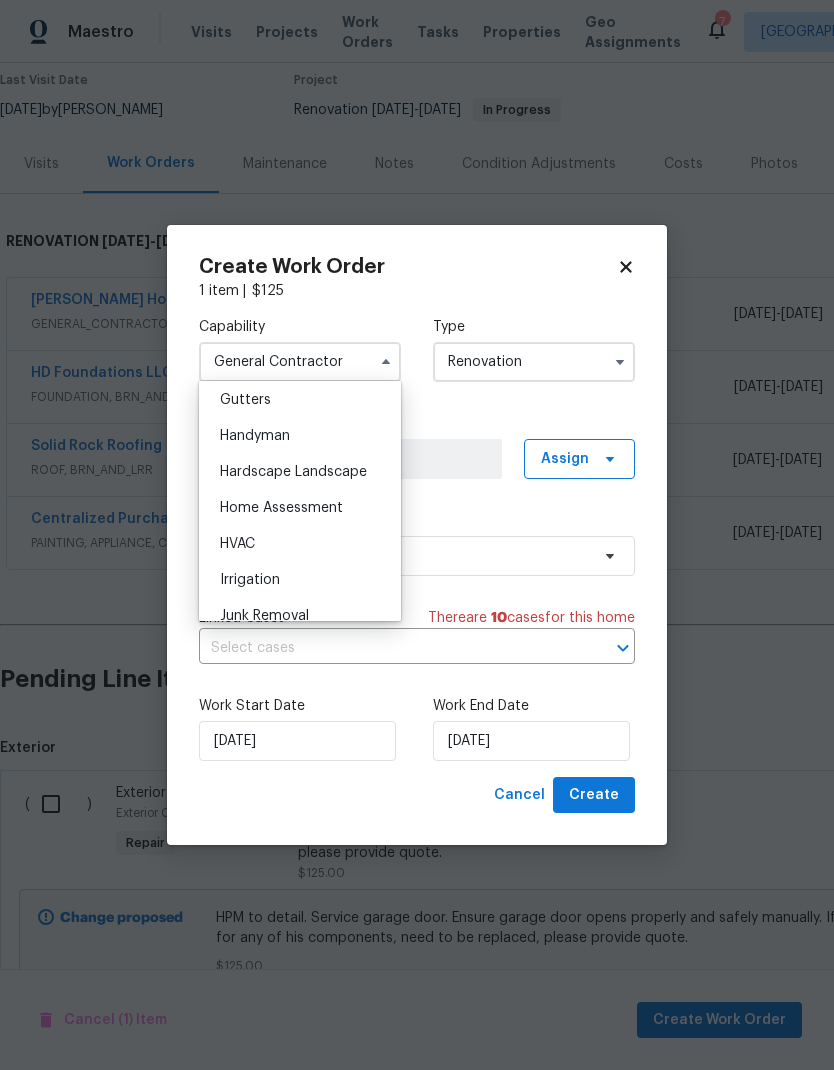 scroll, scrollTop: 1079, scrollLeft: 0, axis: vertical 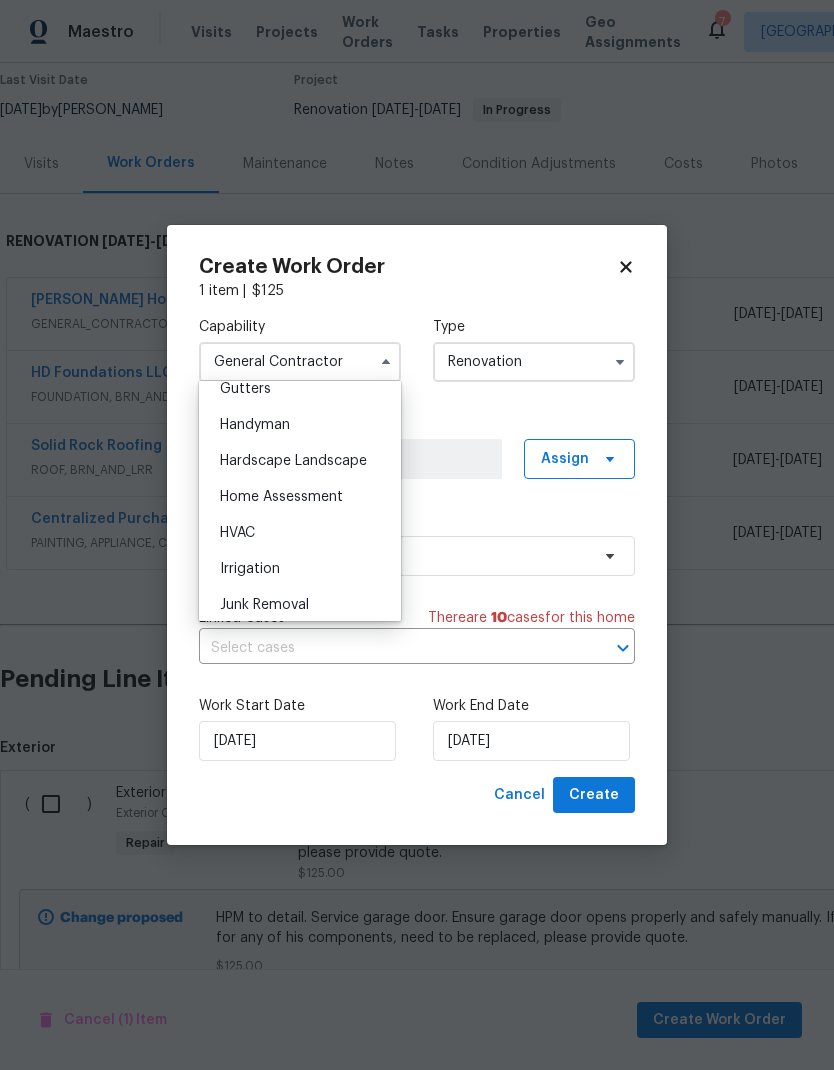 click on "Handyman" at bounding box center [300, 425] 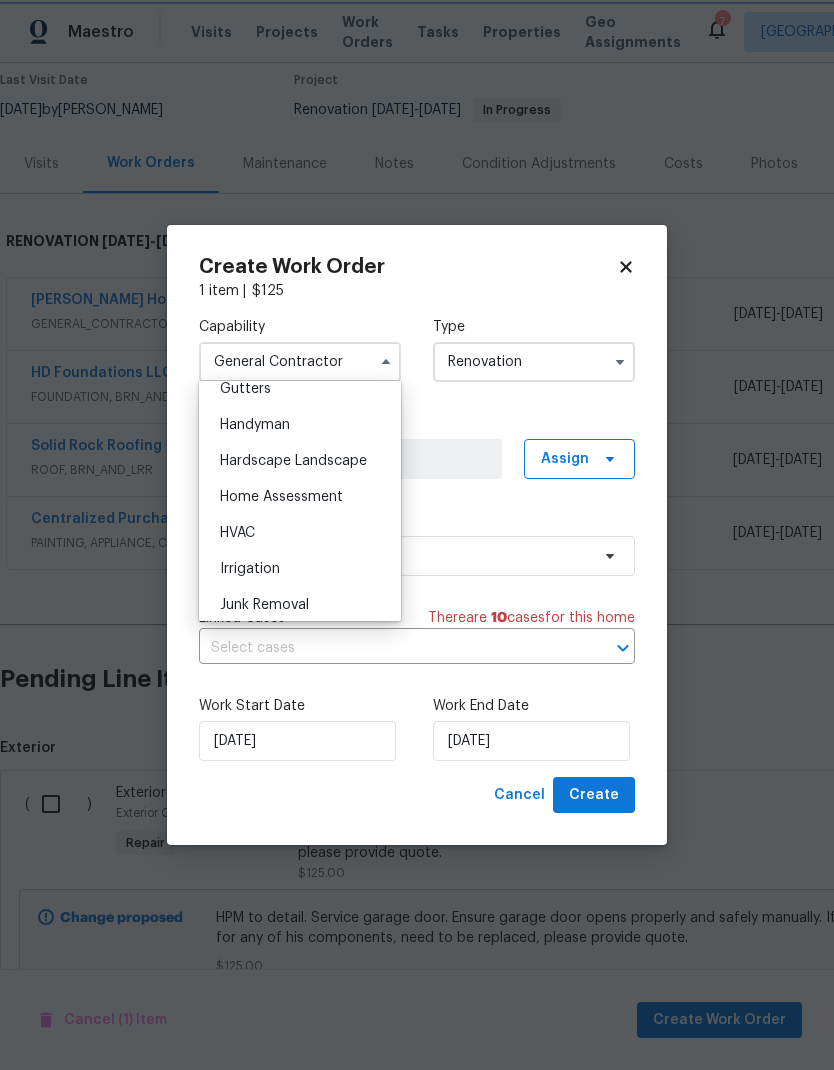 type on "Handyman" 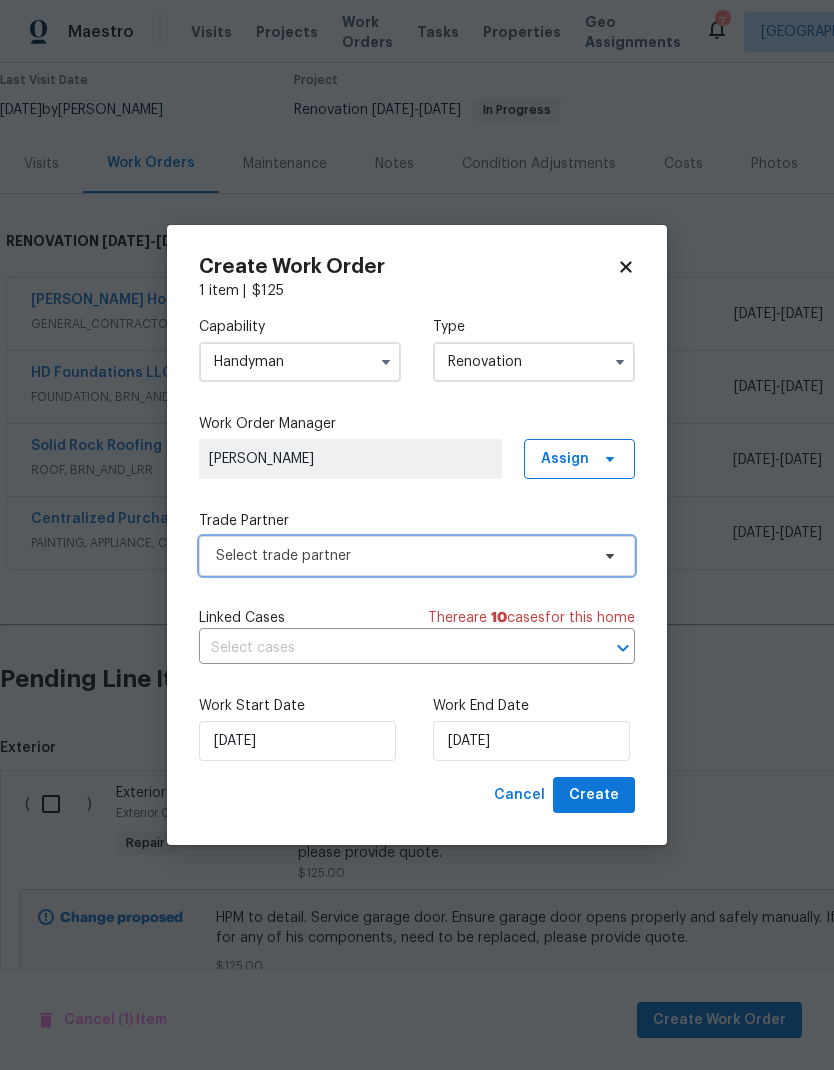 click on "Select trade partner" at bounding box center (402, 556) 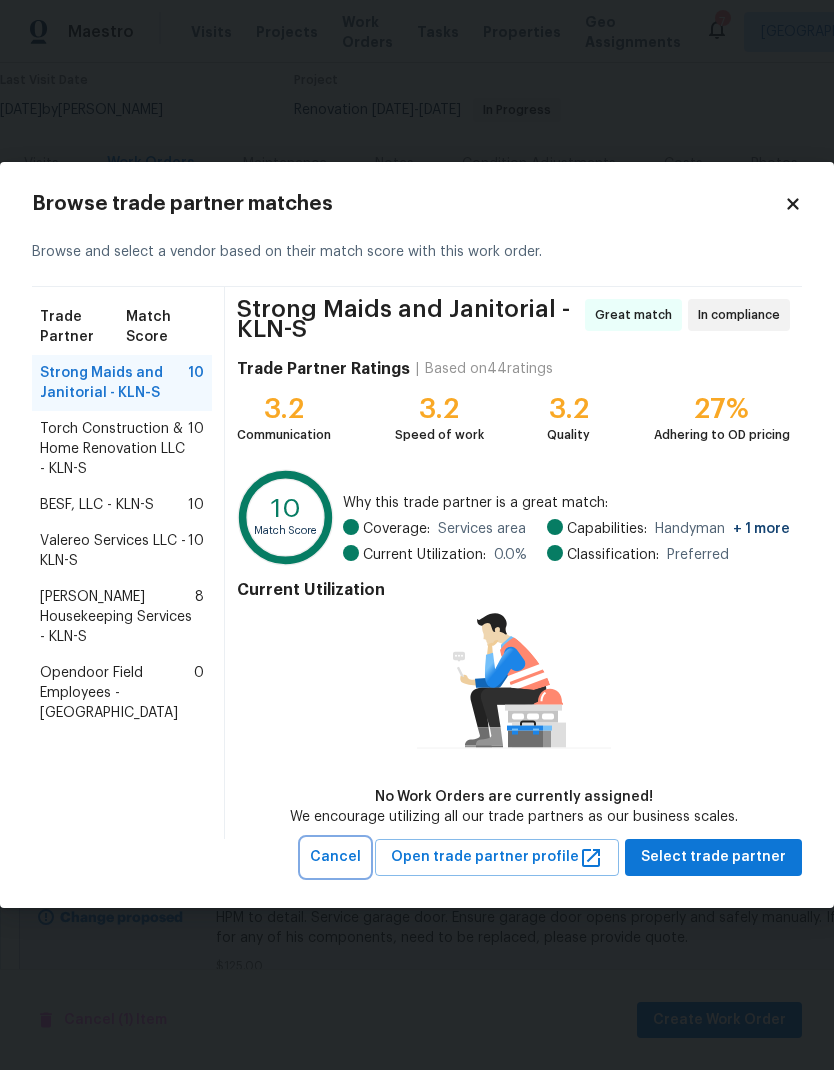 click on "Cancel" at bounding box center [335, 857] 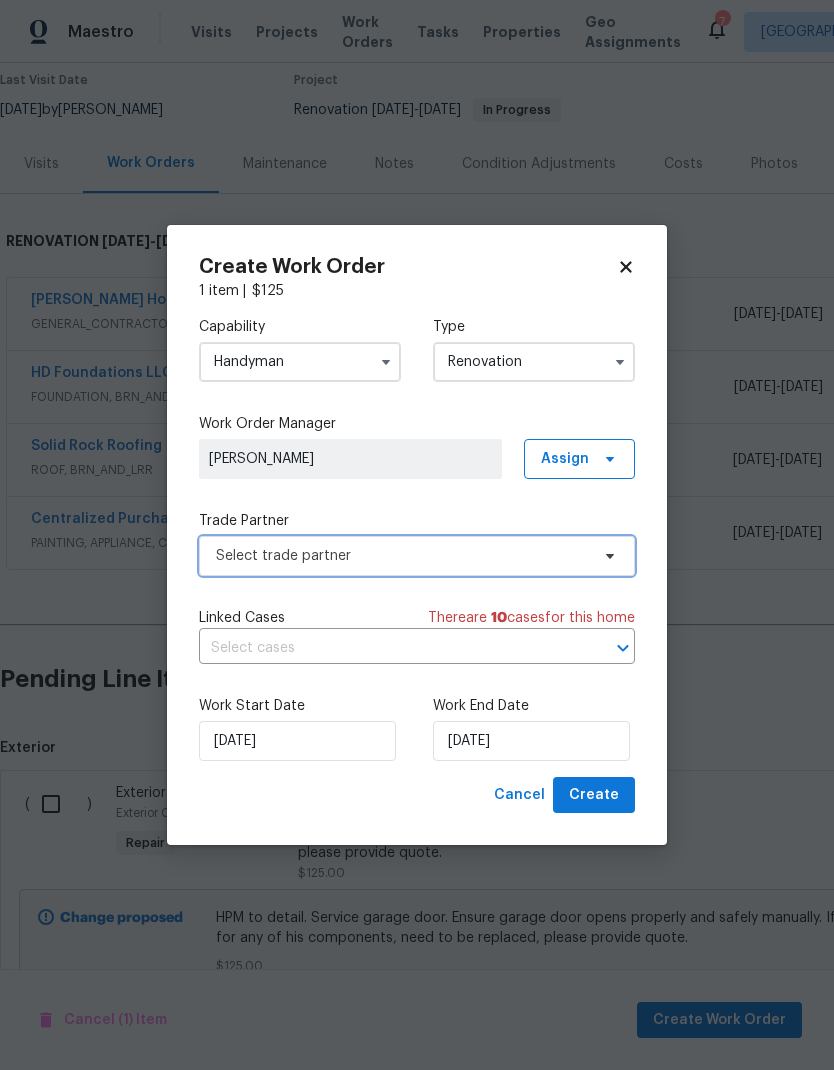 click on "Select trade partner" at bounding box center [417, 556] 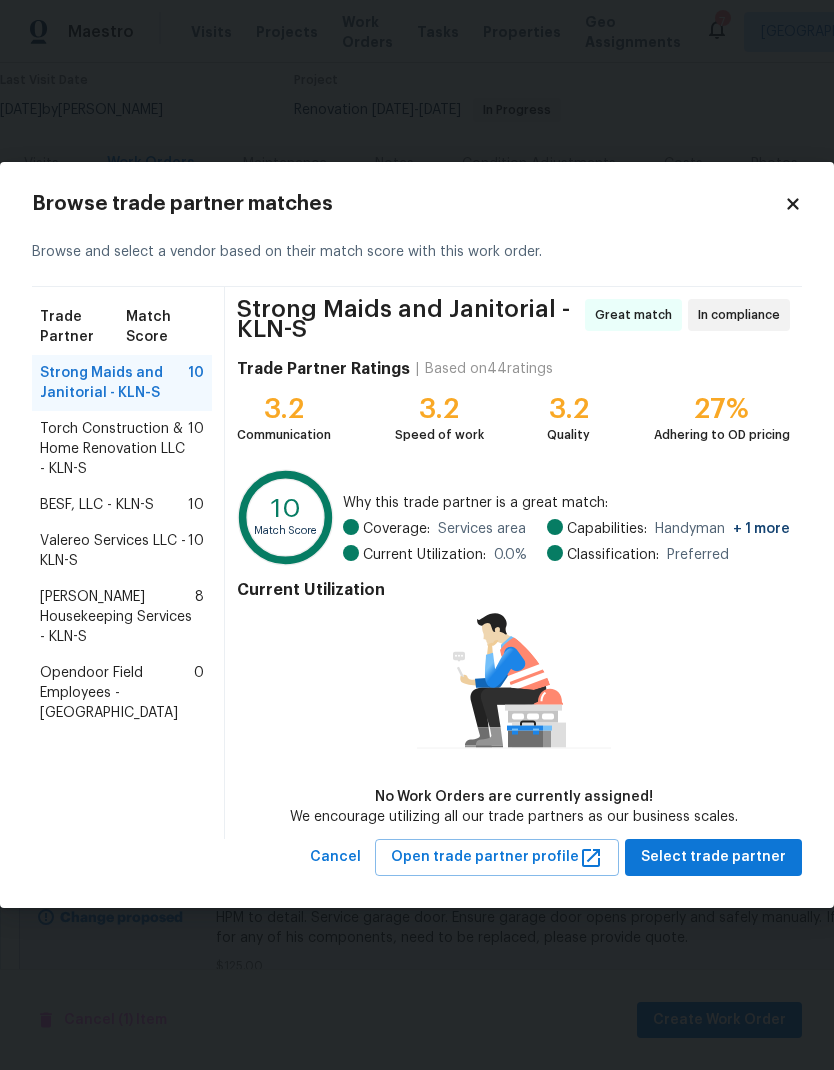 click 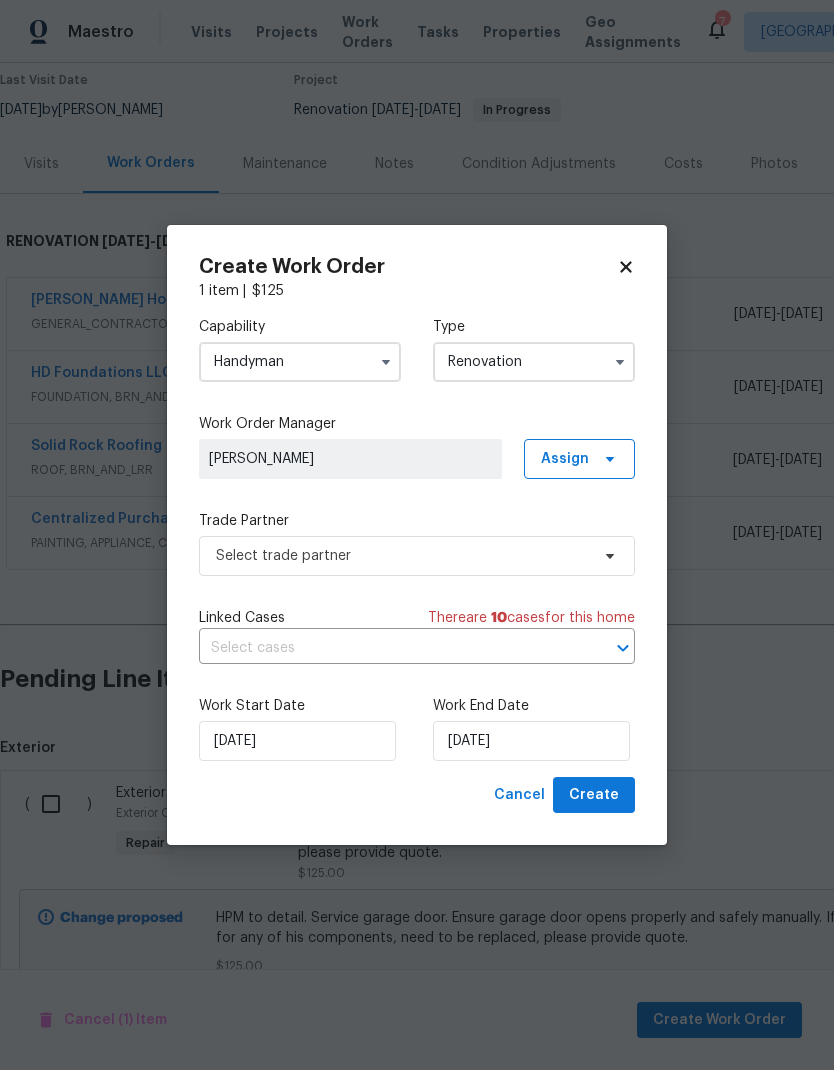 click on "Handyman" at bounding box center (300, 362) 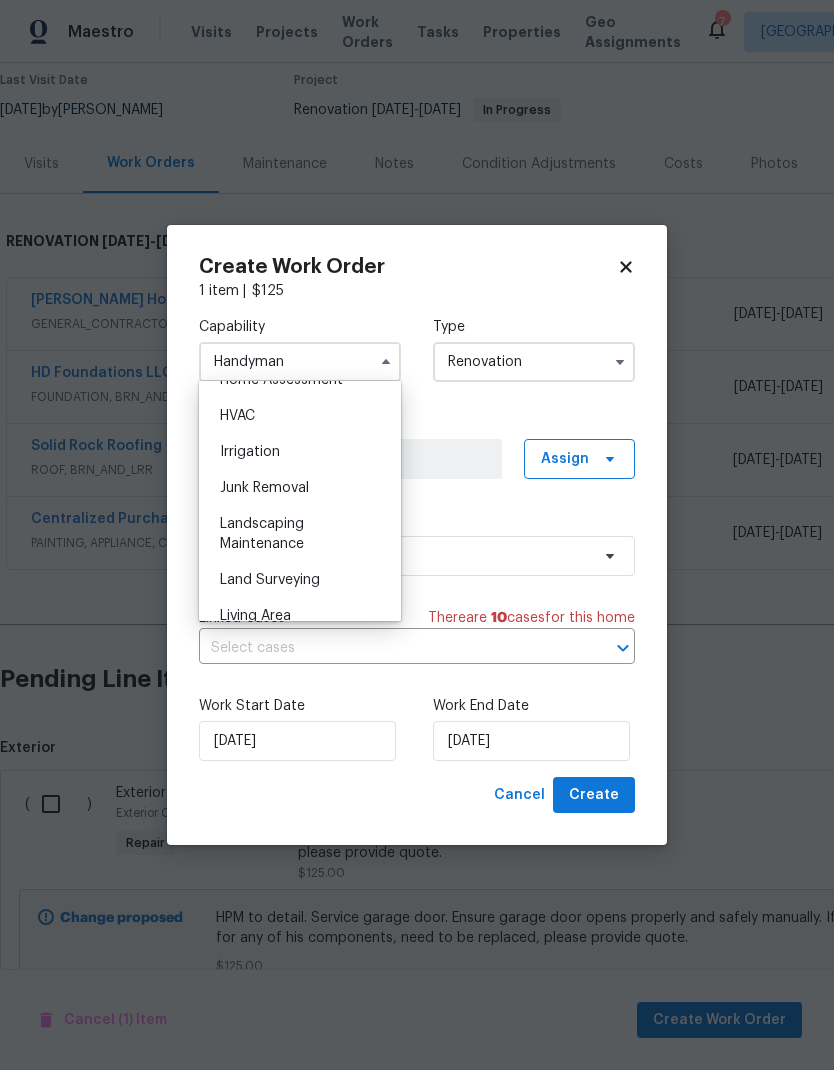 scroll, scrollTop: 1202, scrollLeft: 0, axis: vertical 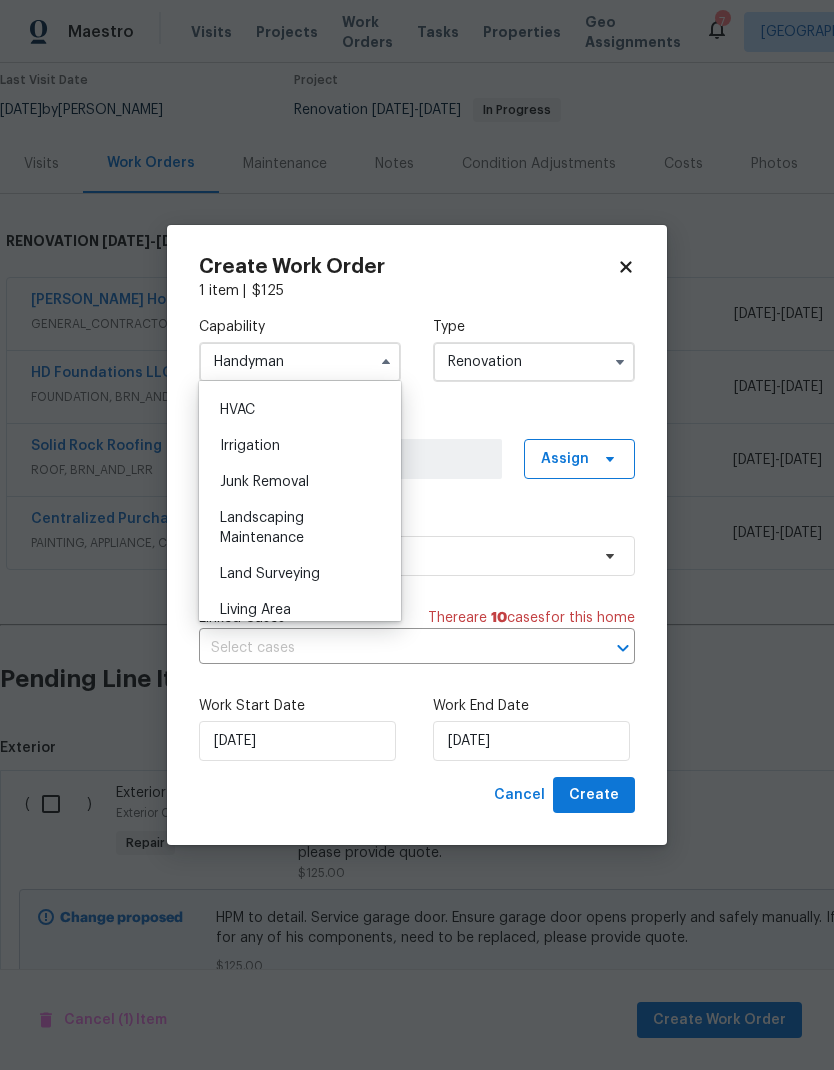 click 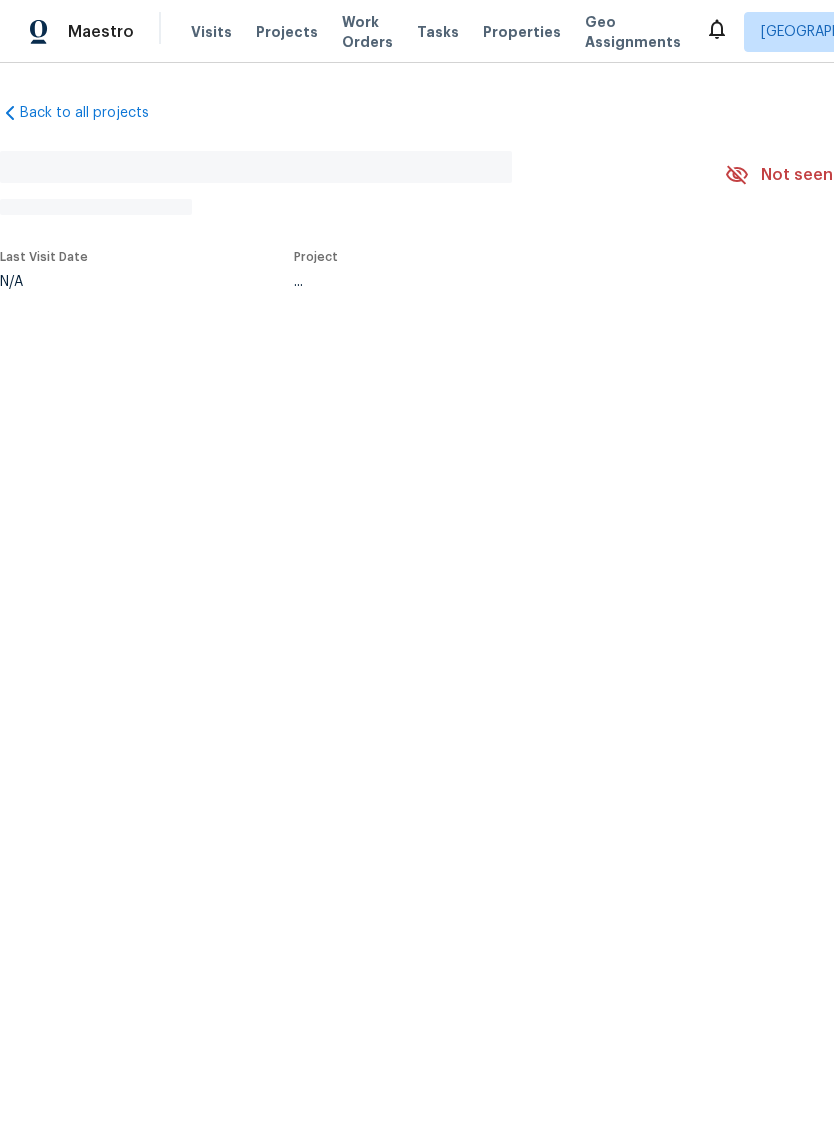 scroll, scrollTop: 0, scrollLeft: 0, axis: both 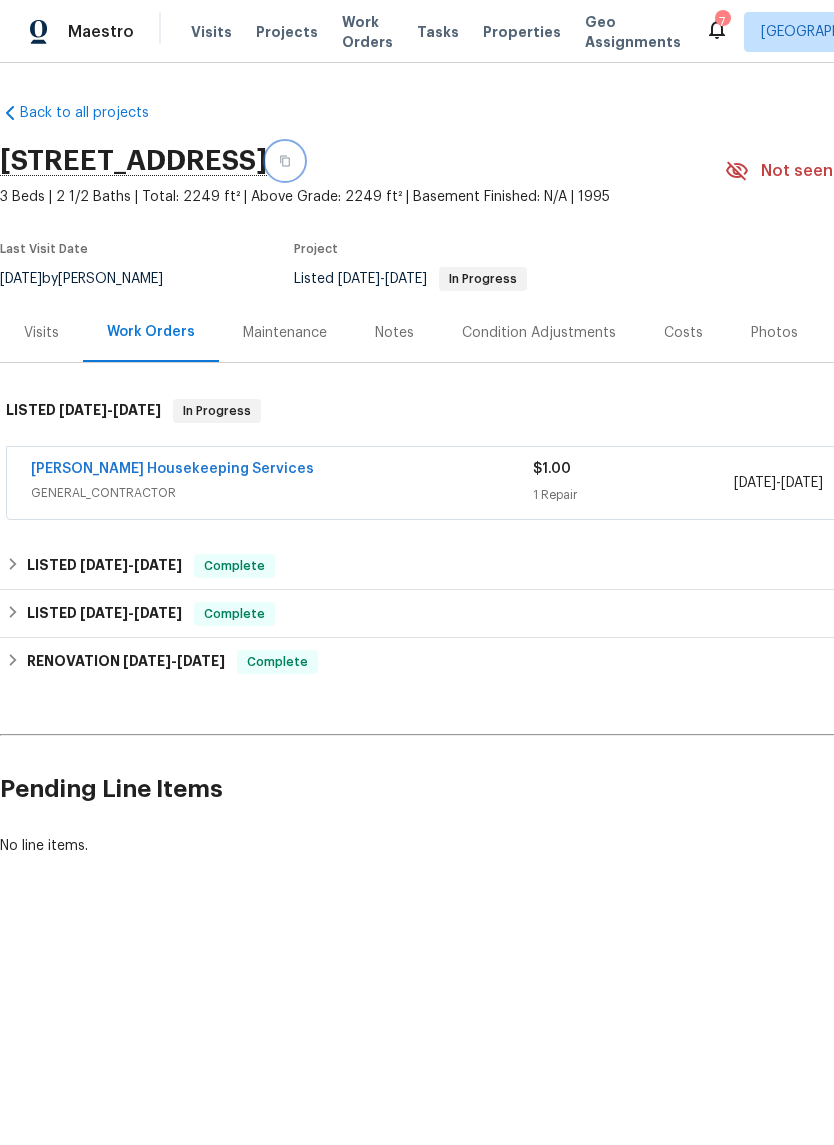 click 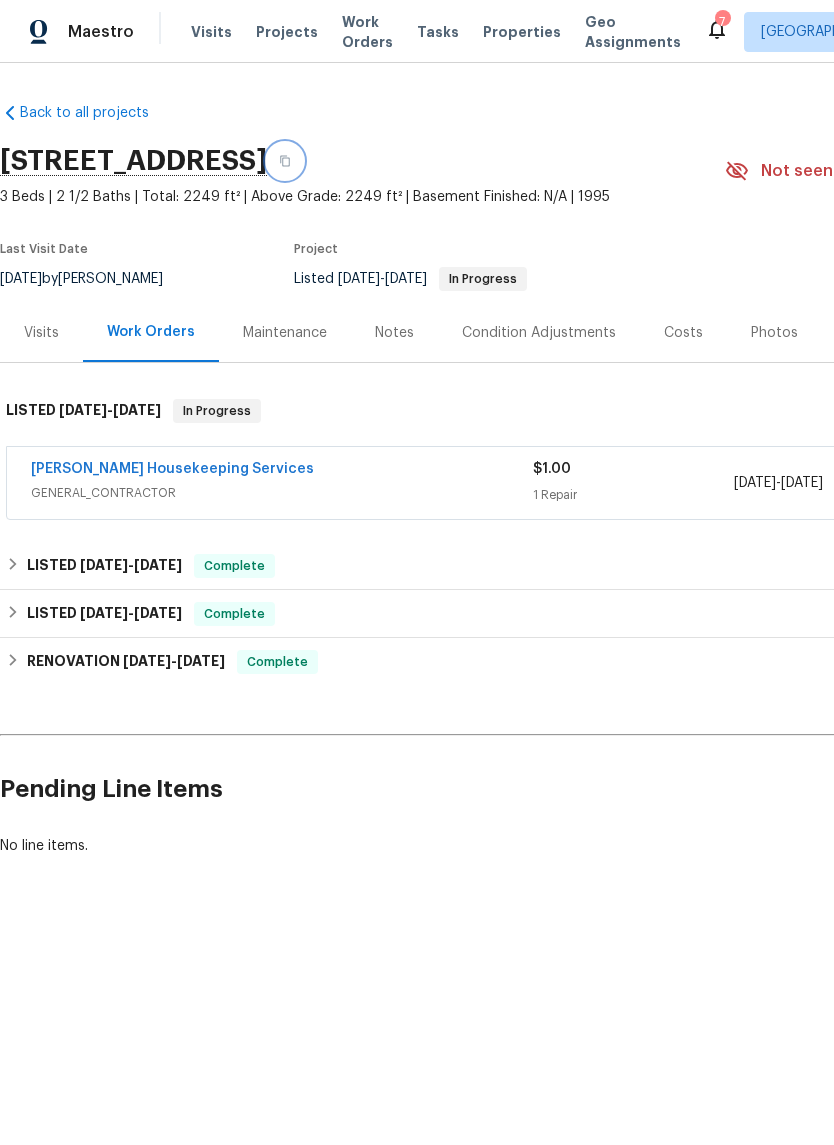 scroll, scrollTop: 0, scrollLeft: 0, axis: both 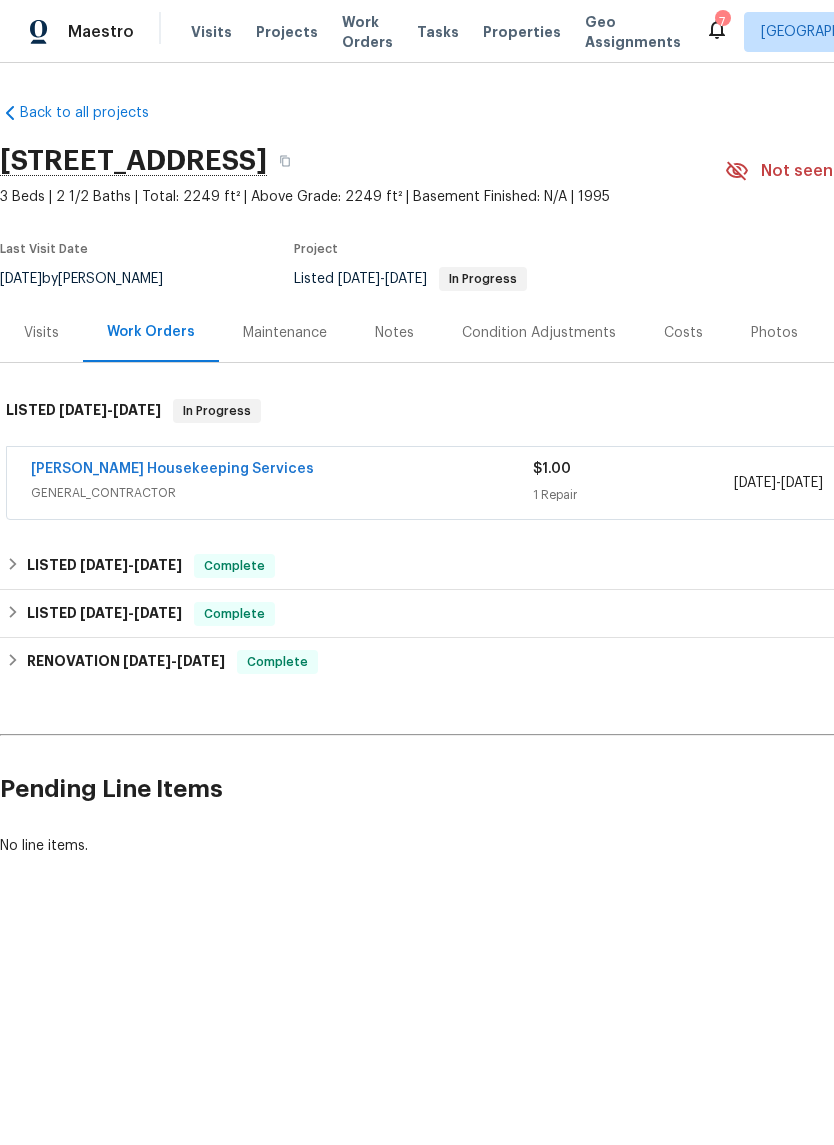 click on "Visits" at bounding box center [41, 332] 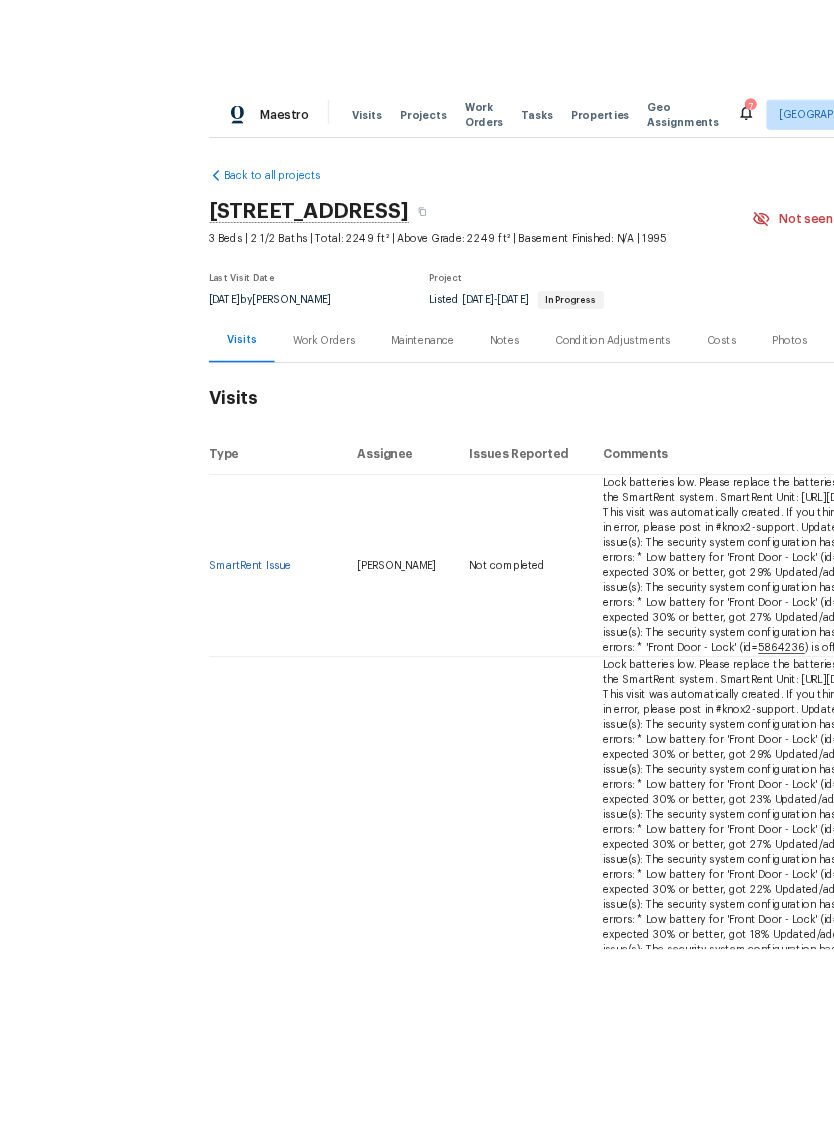 scroll, scrollTop: 49, scrollLeft: 0, axis: vertical 